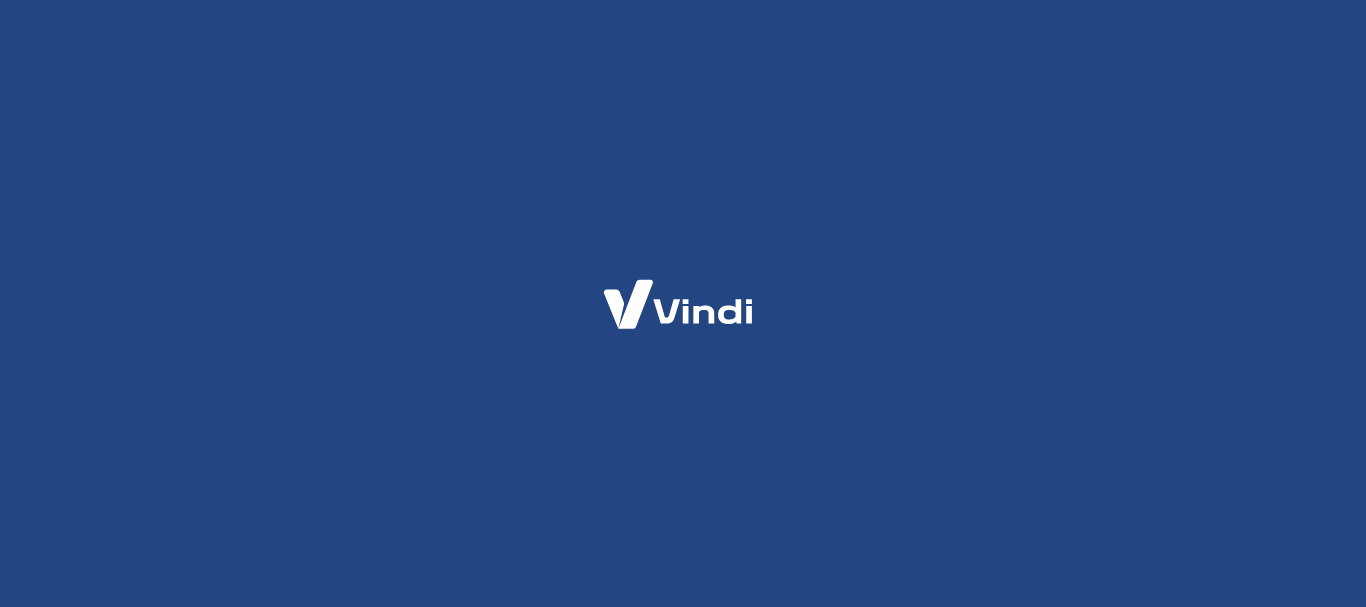 scroll, scrollTop: 0, scrollLeft: 0, axis: both 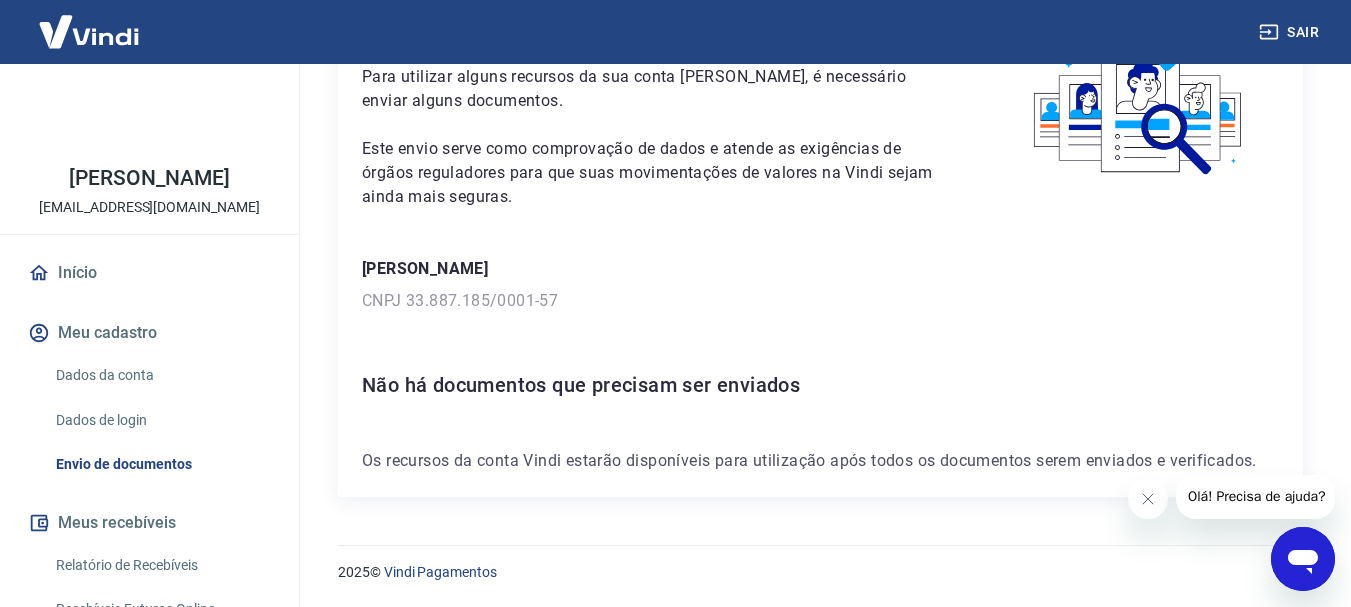 click at bounding box center [1139, 103] 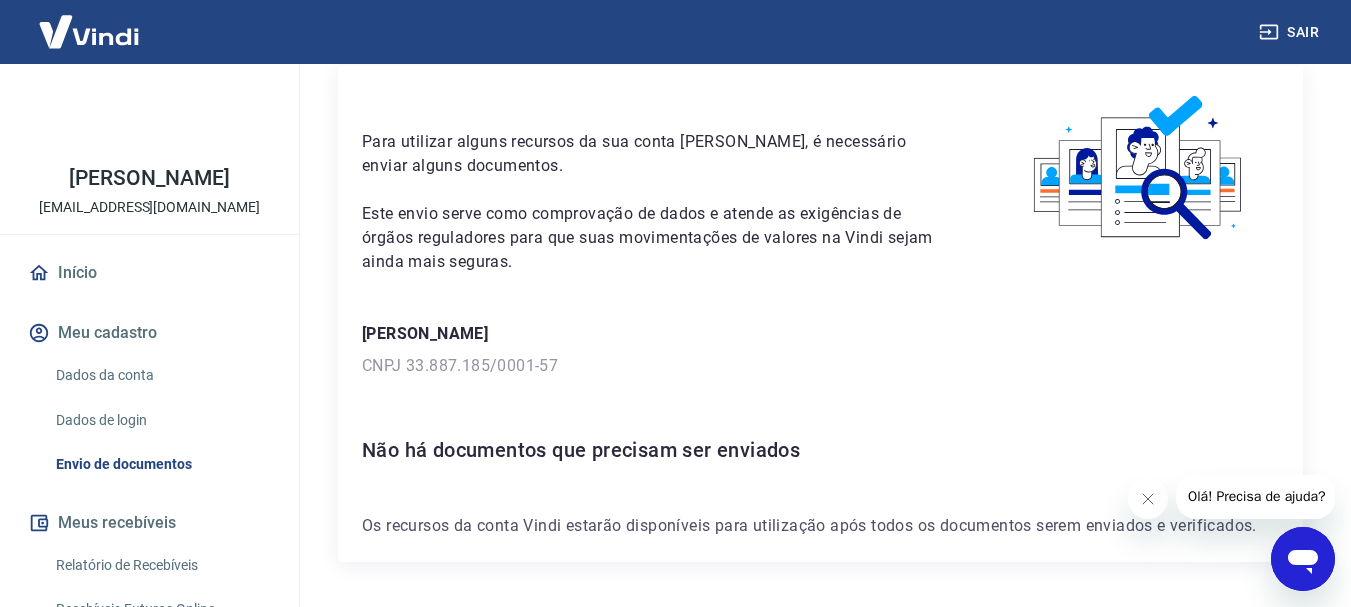 scroll, scrollTop: 0, scrollLeft: 0, axis: both 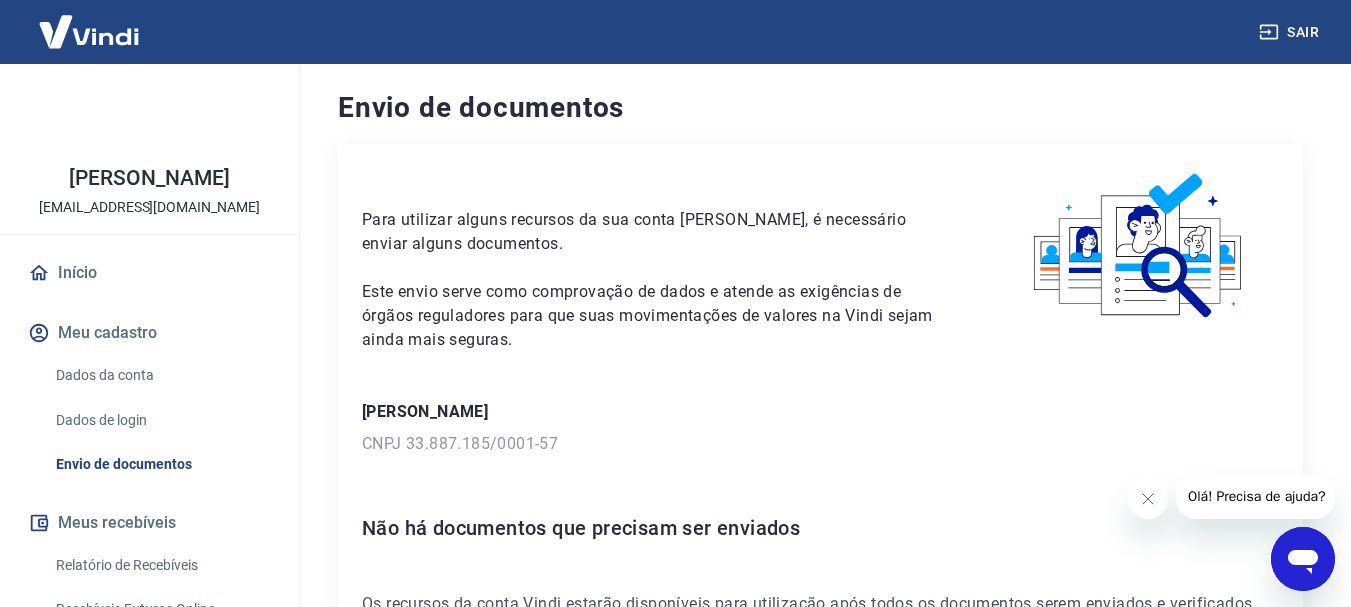 click on "Olá! Precisa de ajuda?" at bounding box center (1256, 496) 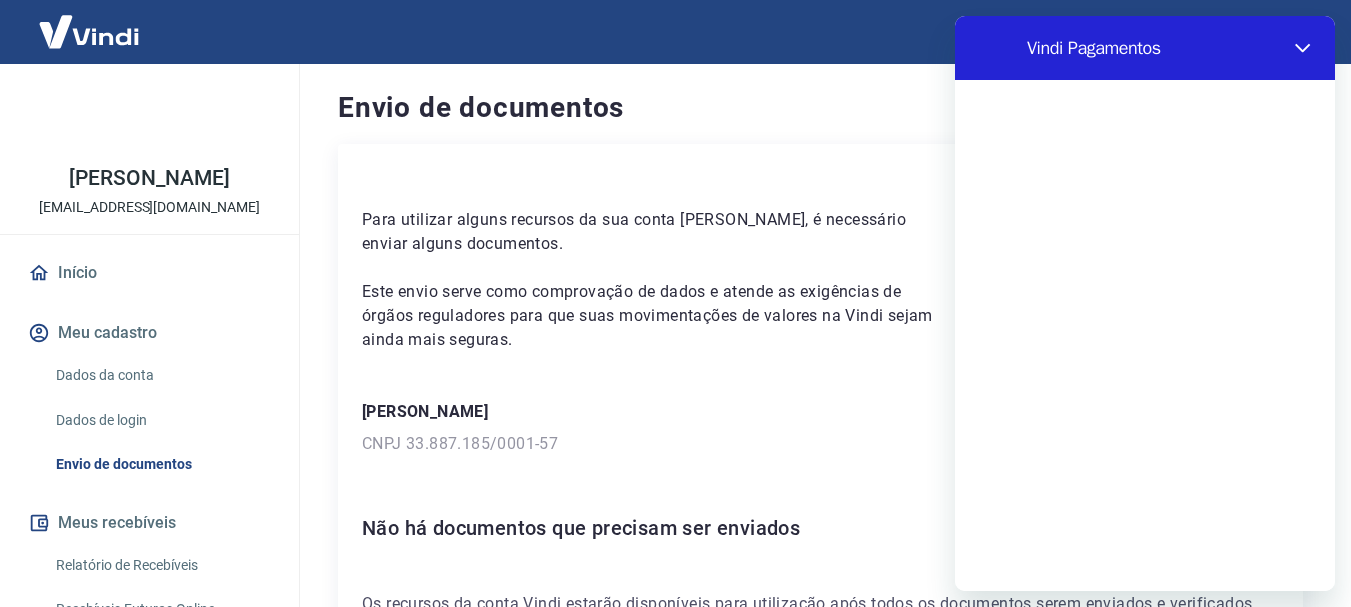 scroll, scrollTop: 0, scrollLeft: 0, axis: both 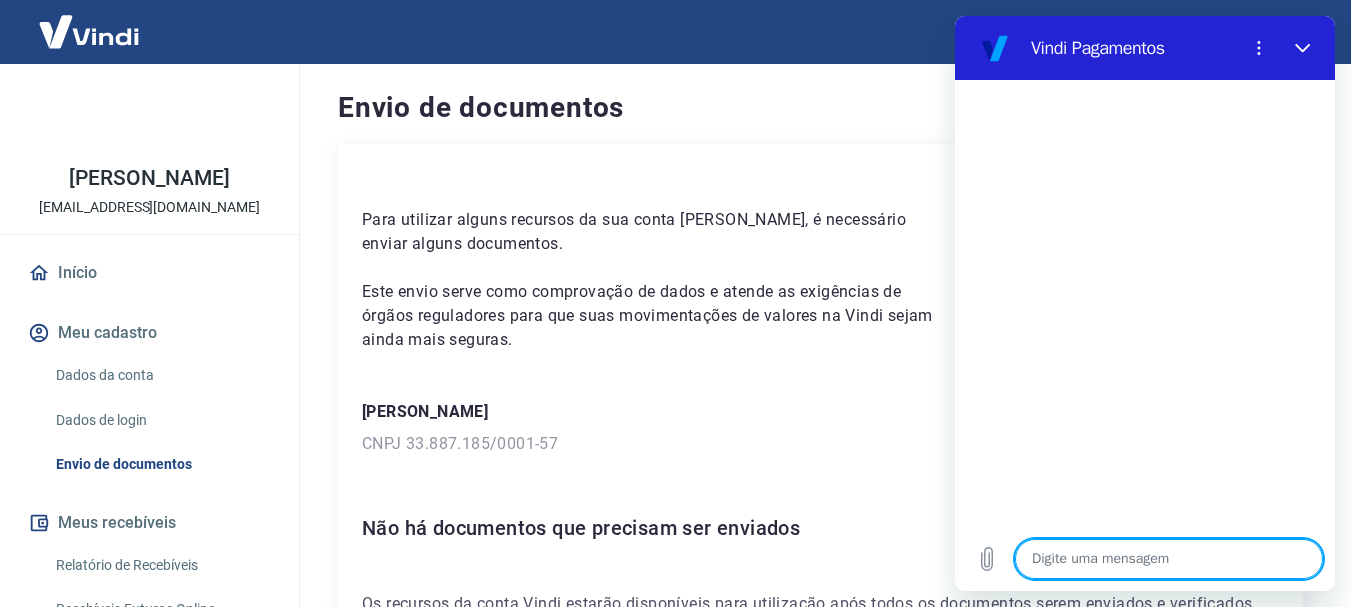 type on "b" 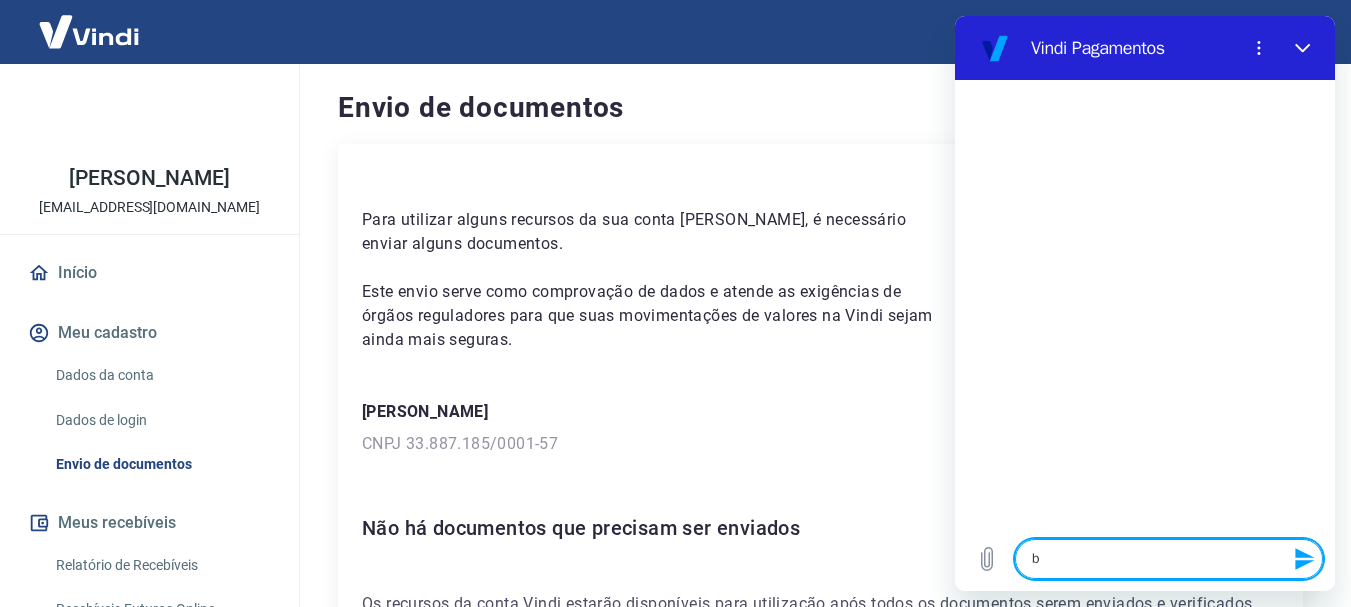 type 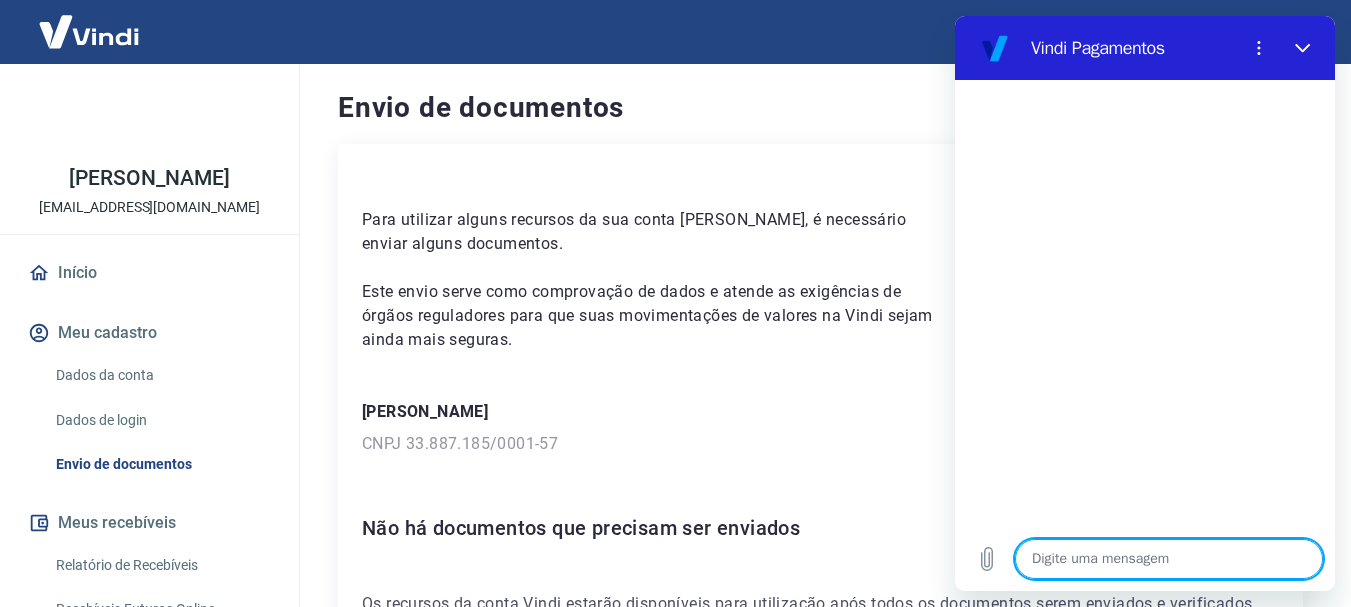 type on "B" 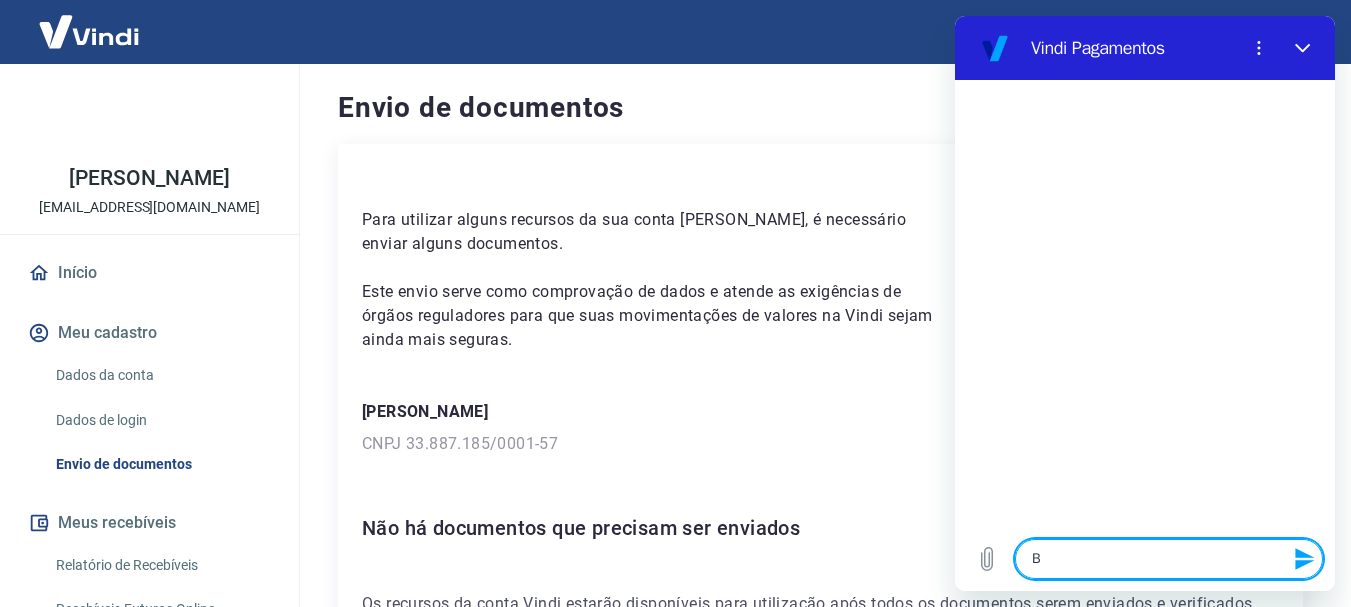type on "Bo" 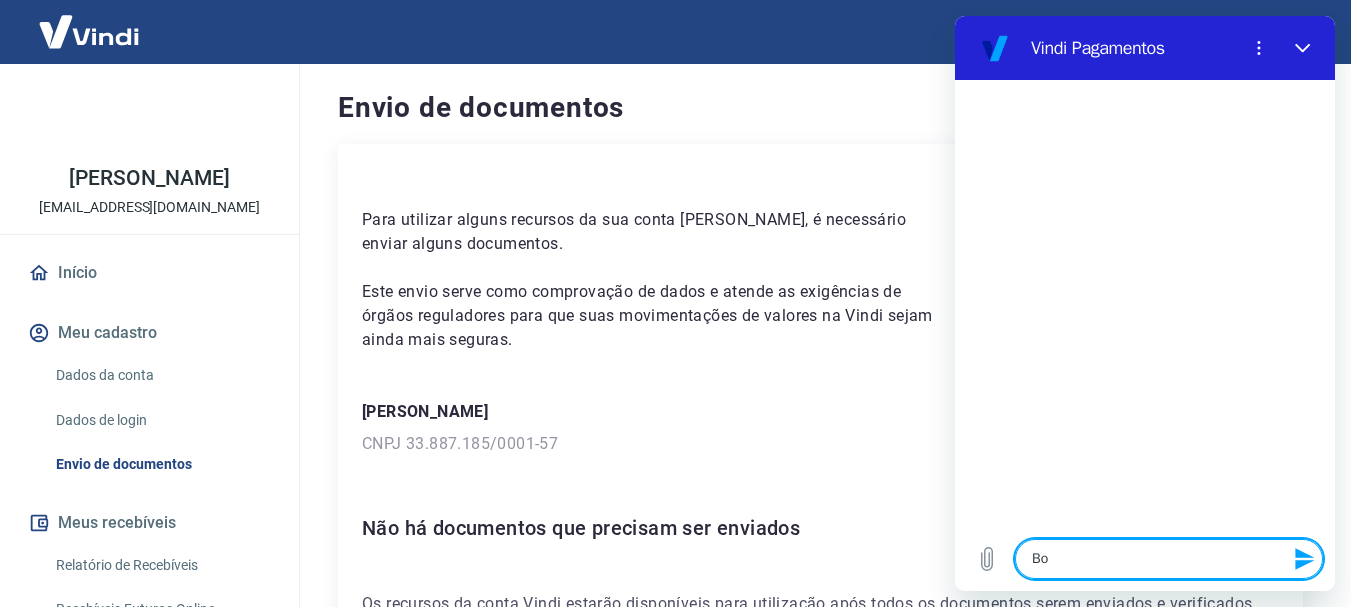 type on "Bom" 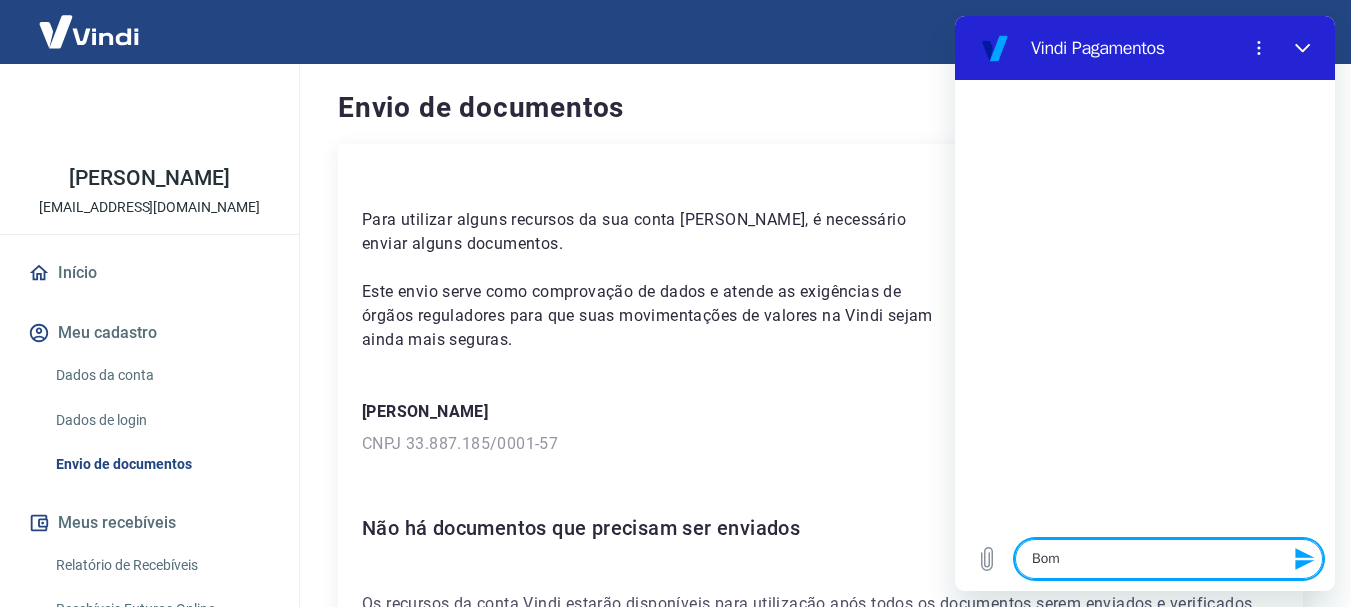 type on "Bom" 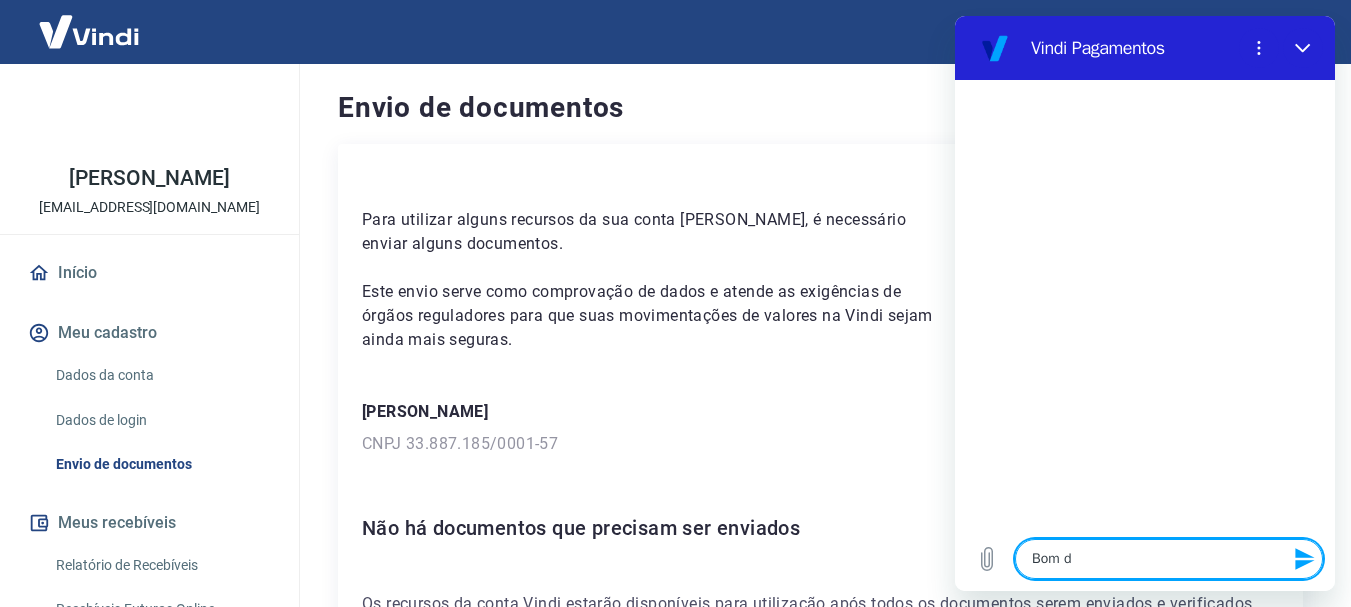 type on "Bom di" 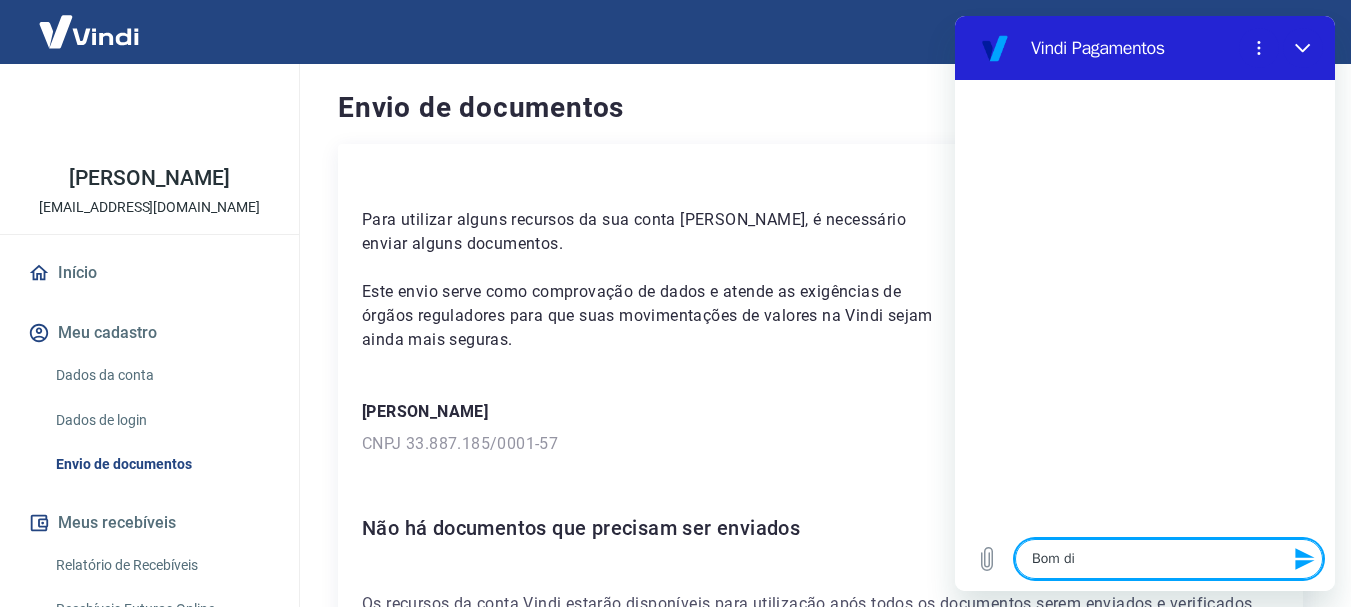 type on "Bom dia" 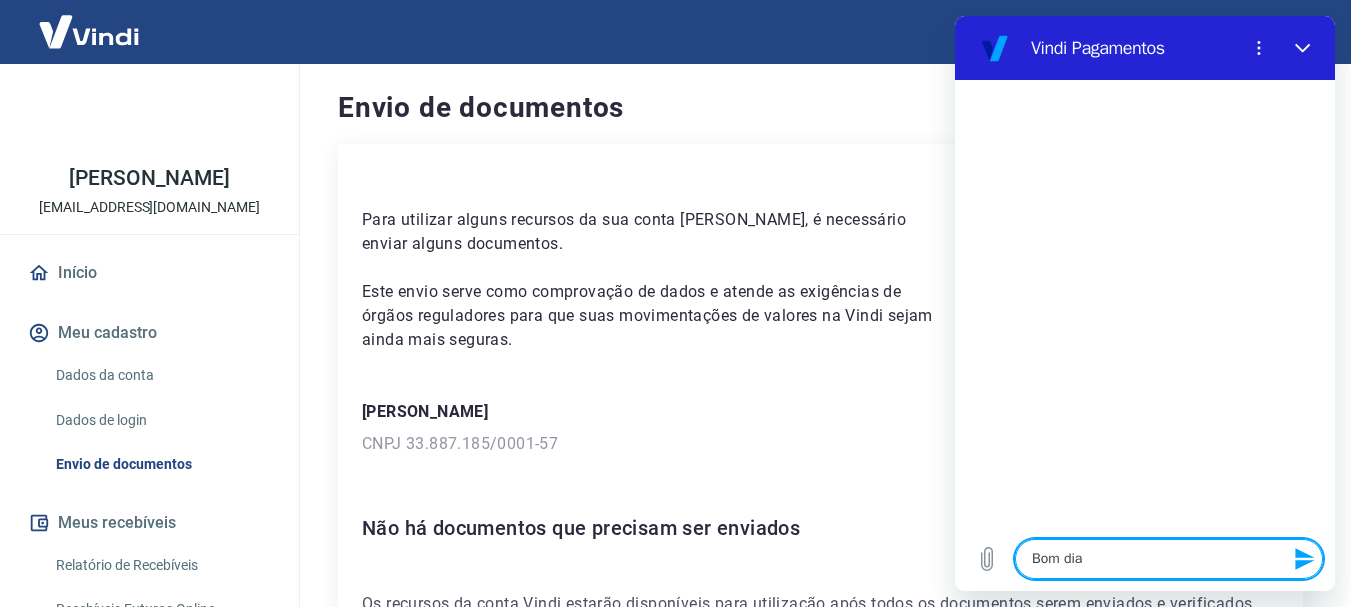 type on "Bom dia" 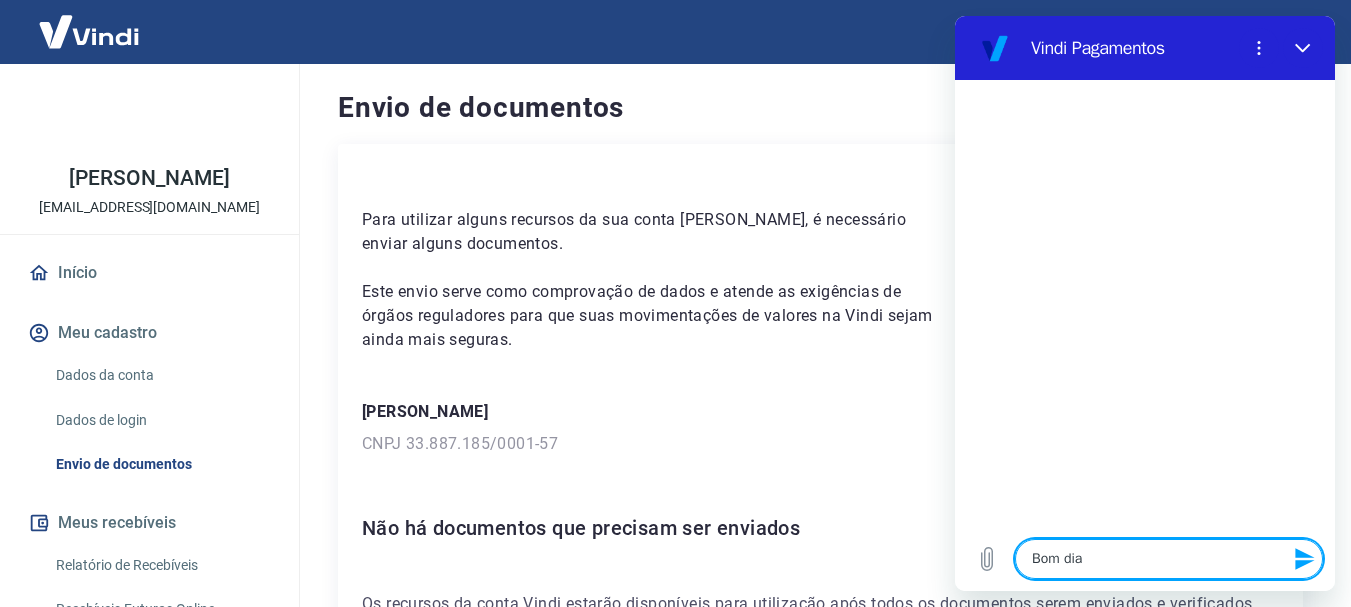 type 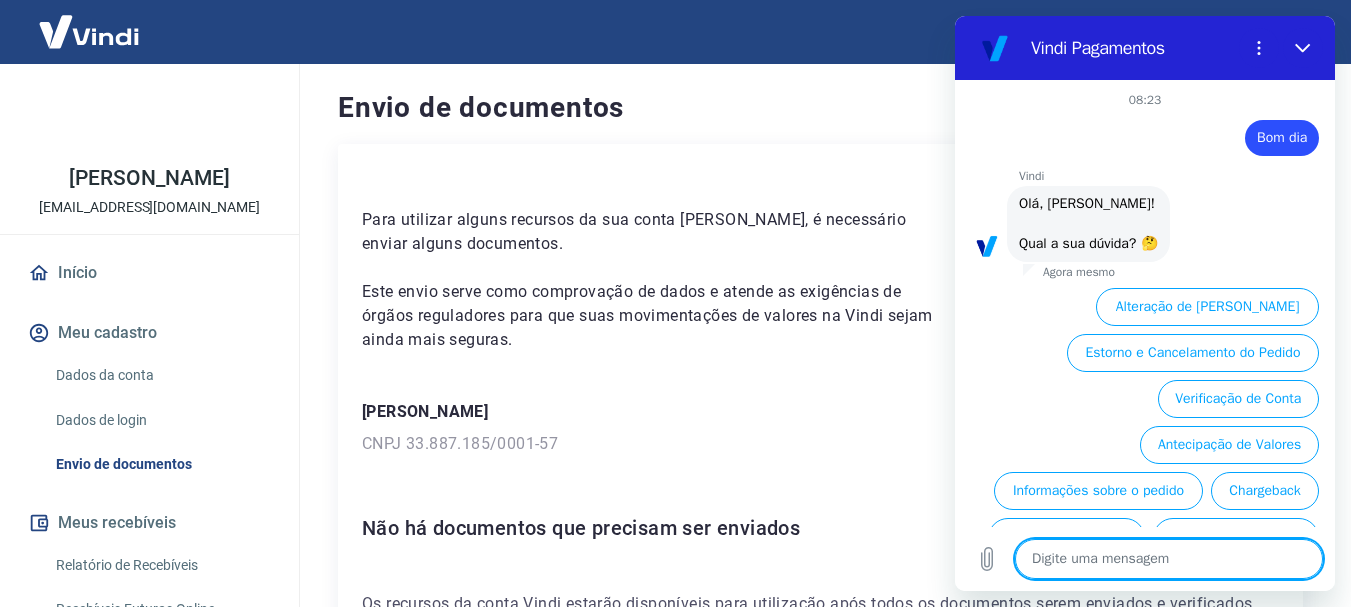 scroll, scrollTop: 126, scrollLeft: 0, axis: vertical 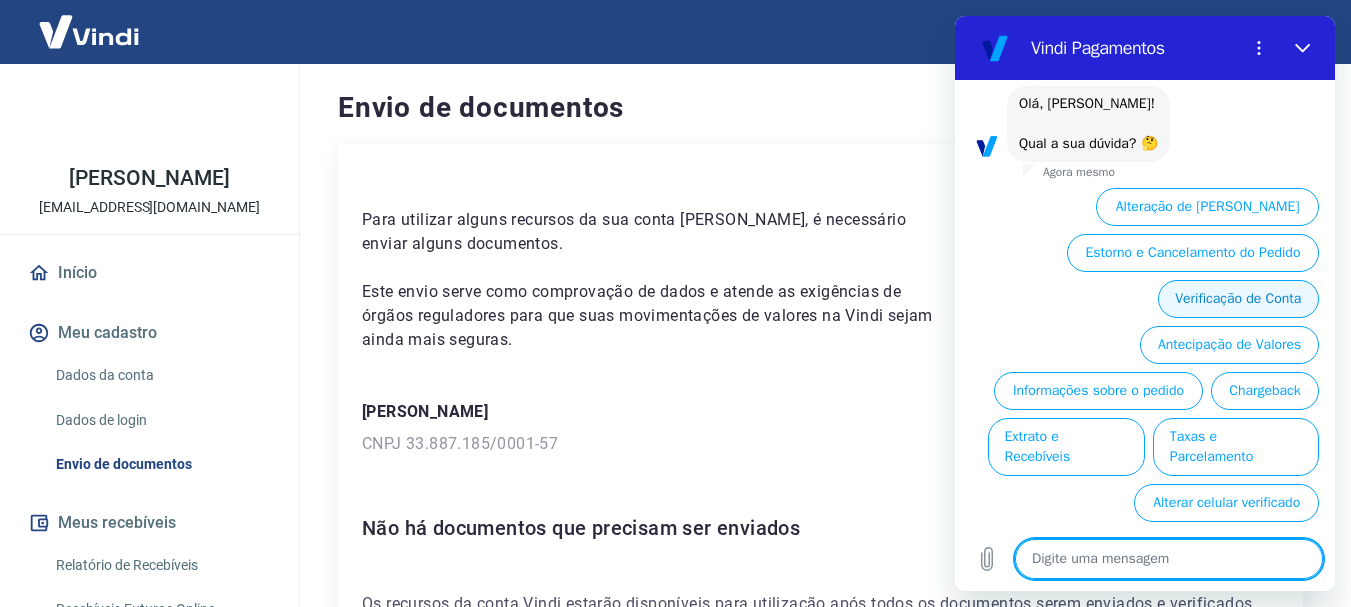 click on "Verificação de Conta" at bounding box center (1238, 299) 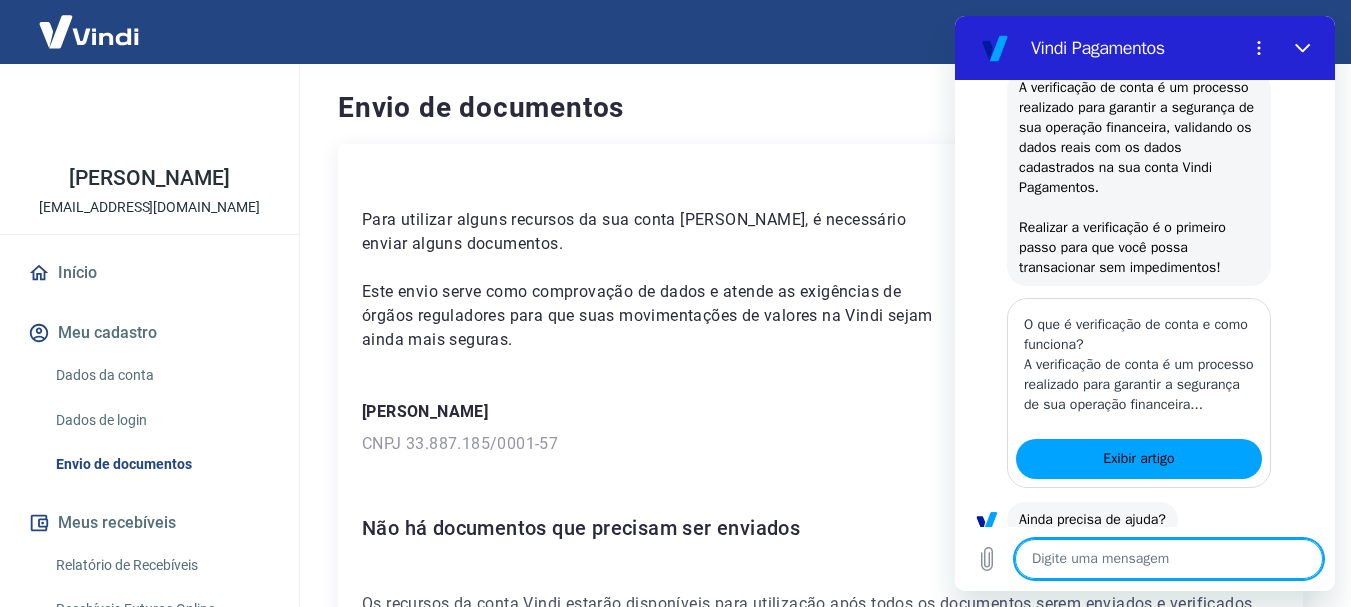scroll, scrollTop: 370, scrollLeft: 0, axis: vertical 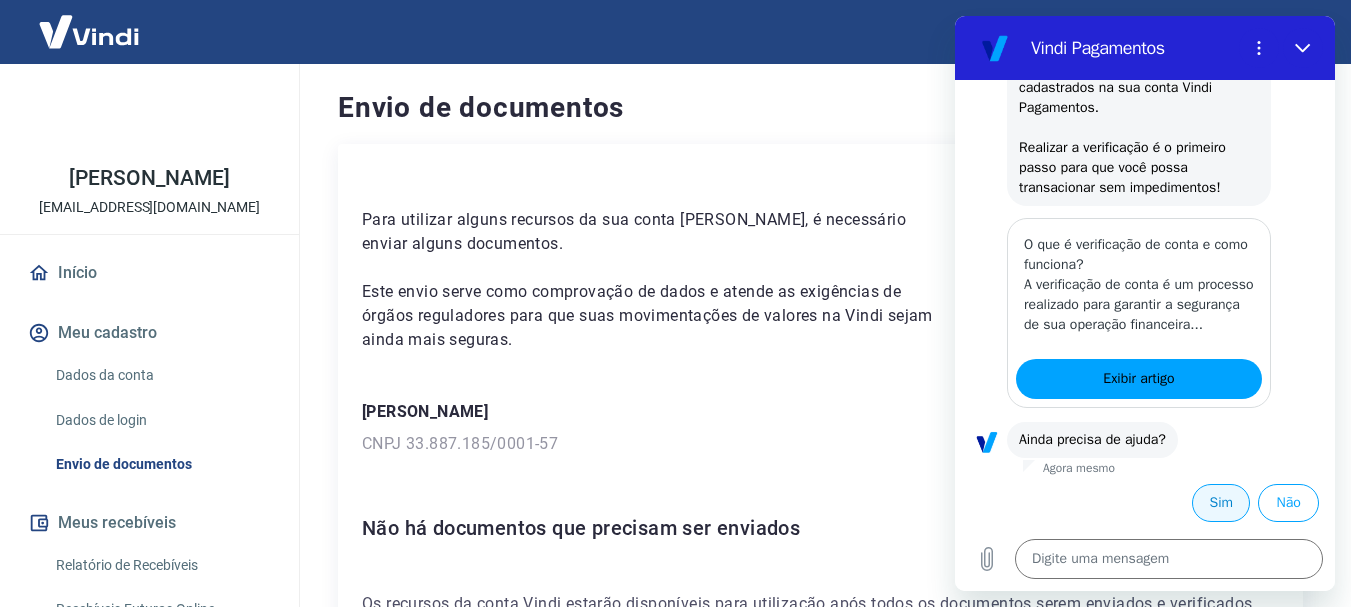 click on "Sim" at bounding box center (1221, 503) 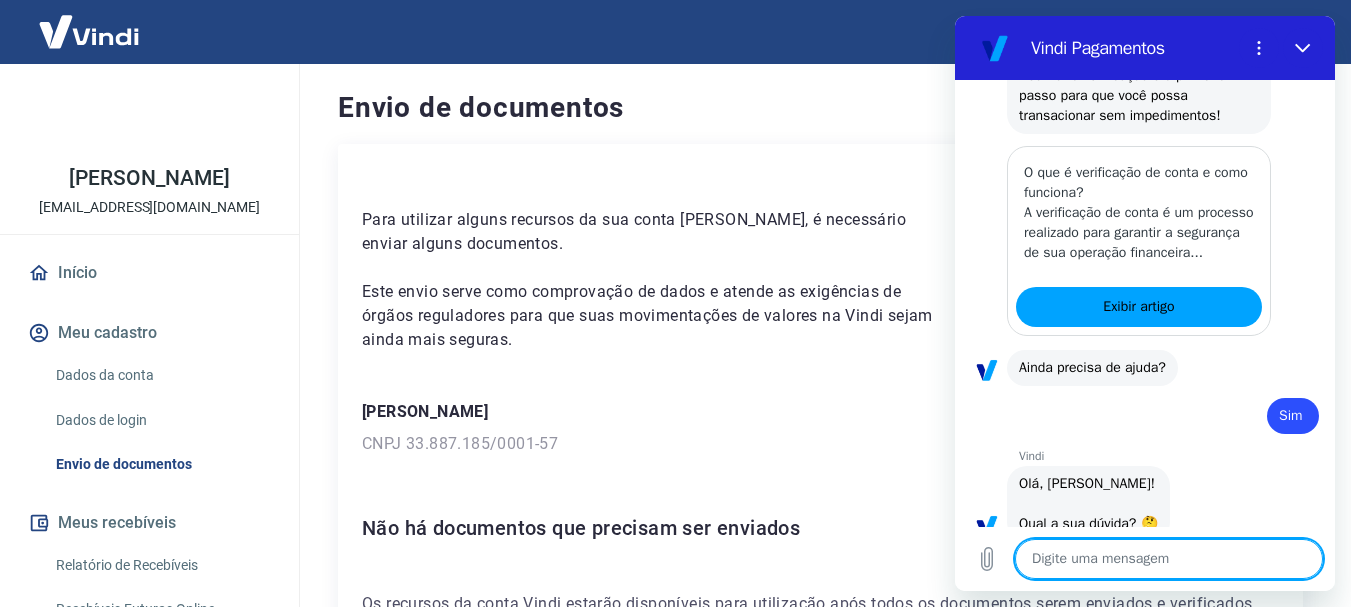 type on "x" 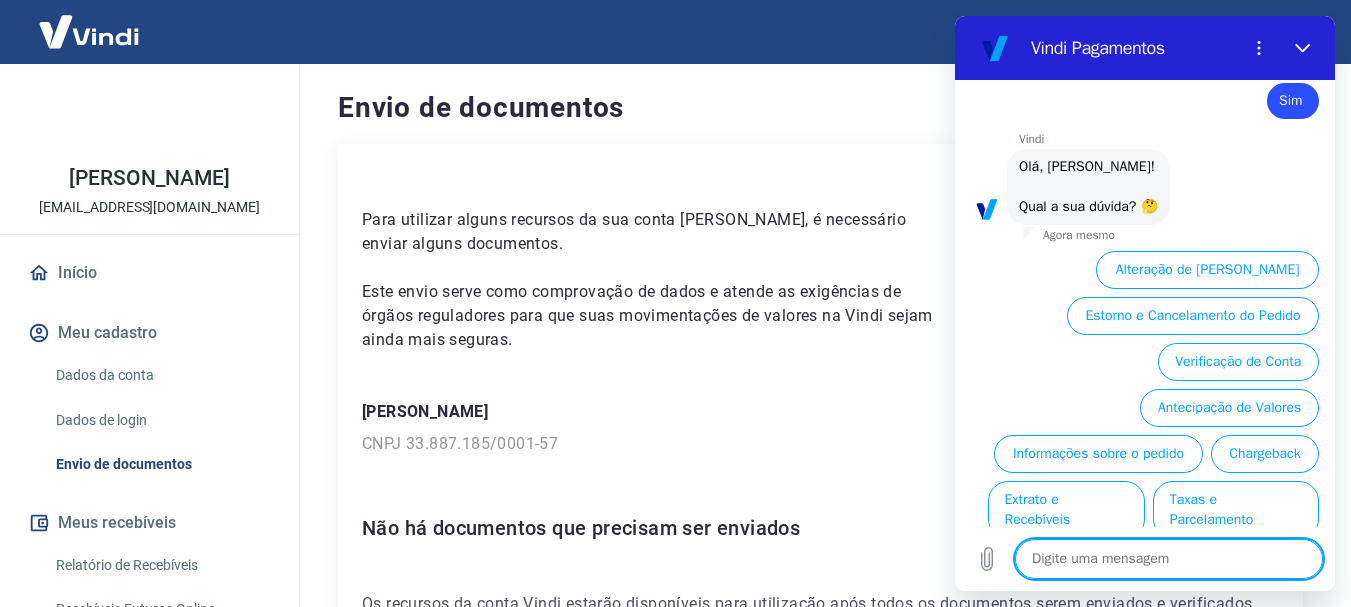 scroll, scrollTop: 846, scrollLeft: 0, axis: vertical 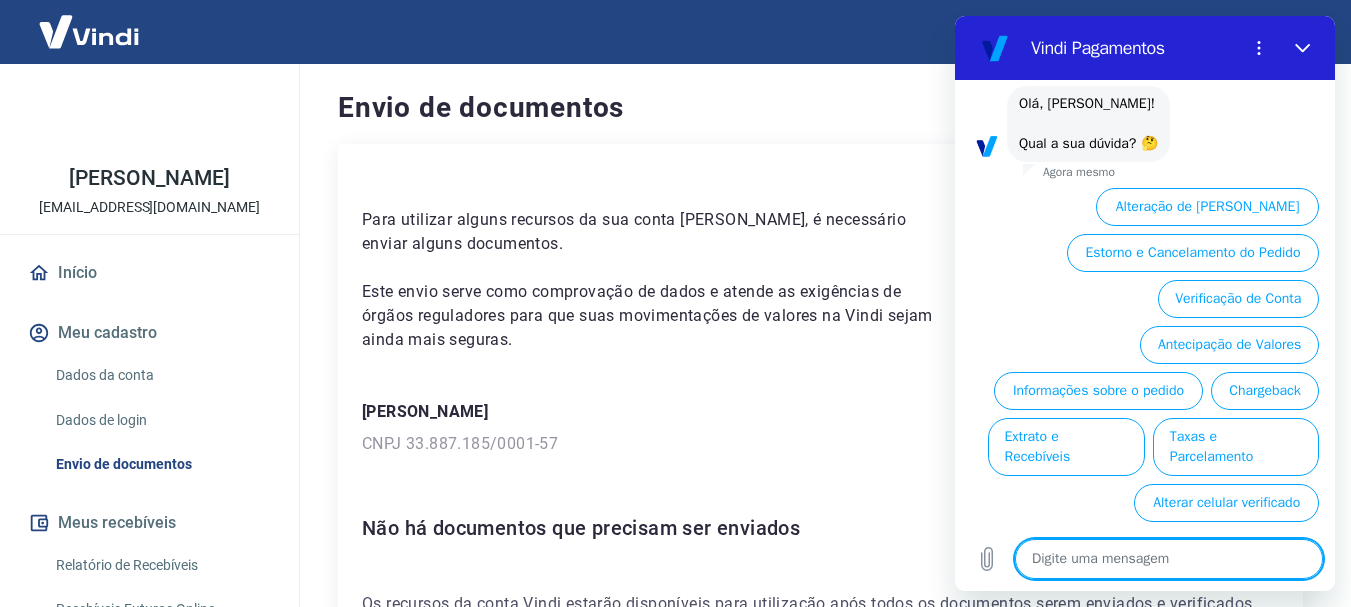 type on "f" 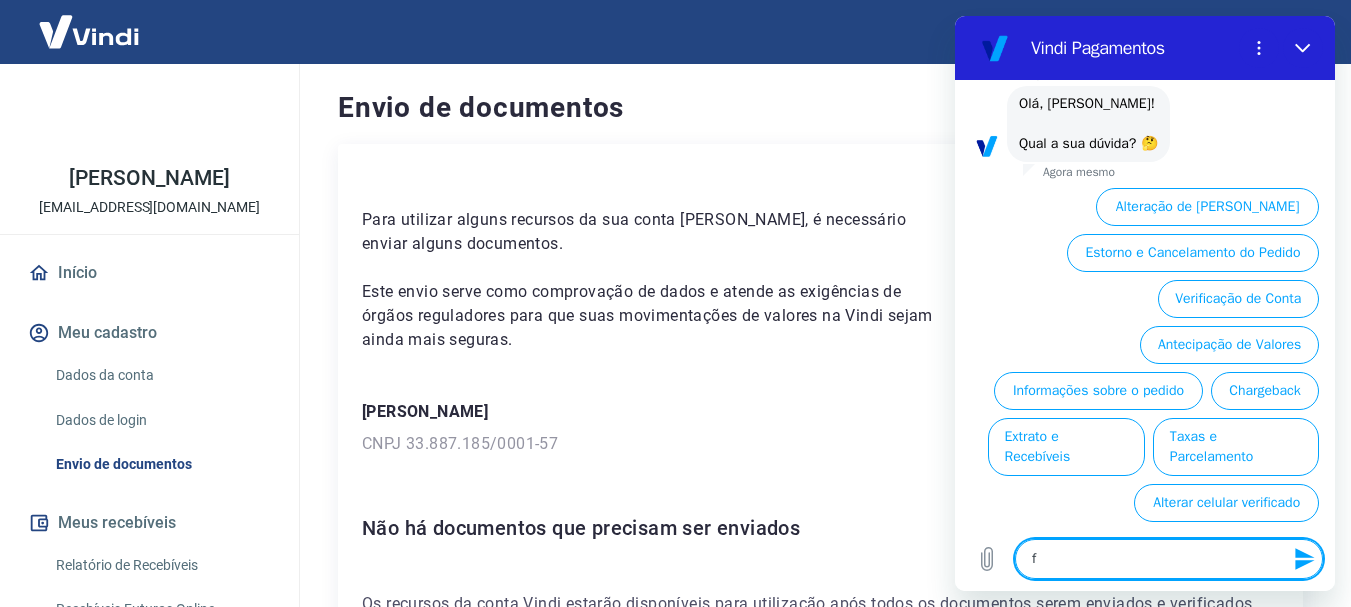 type on "fa" 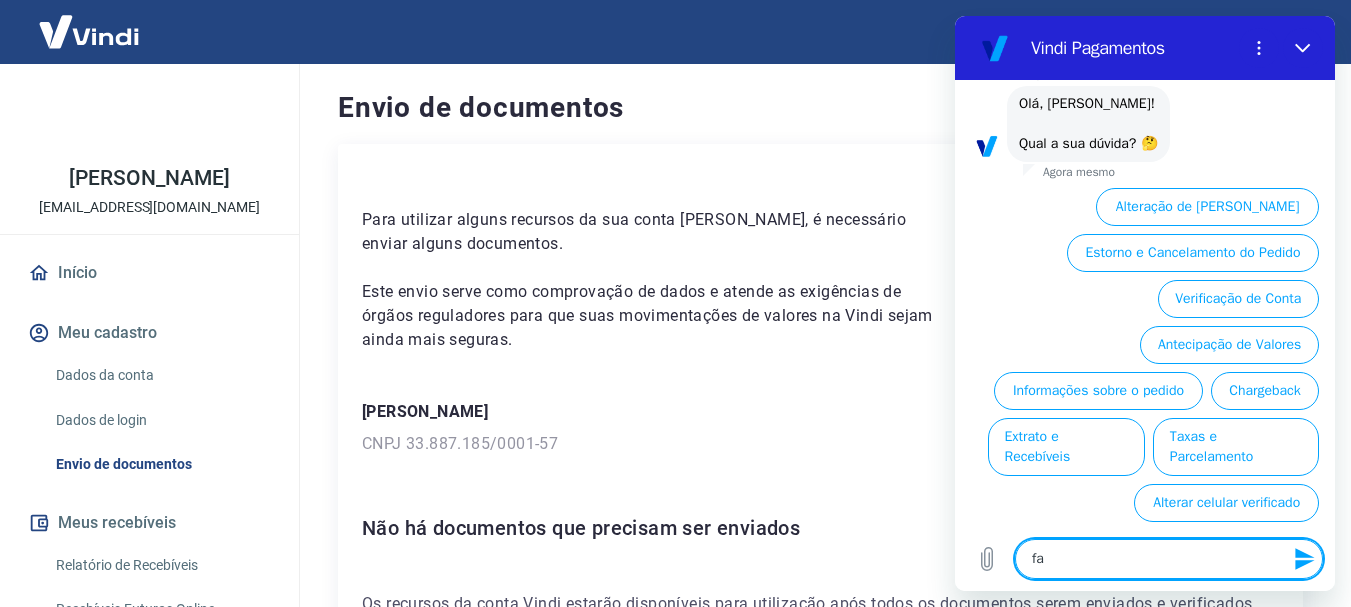 type on "fal" 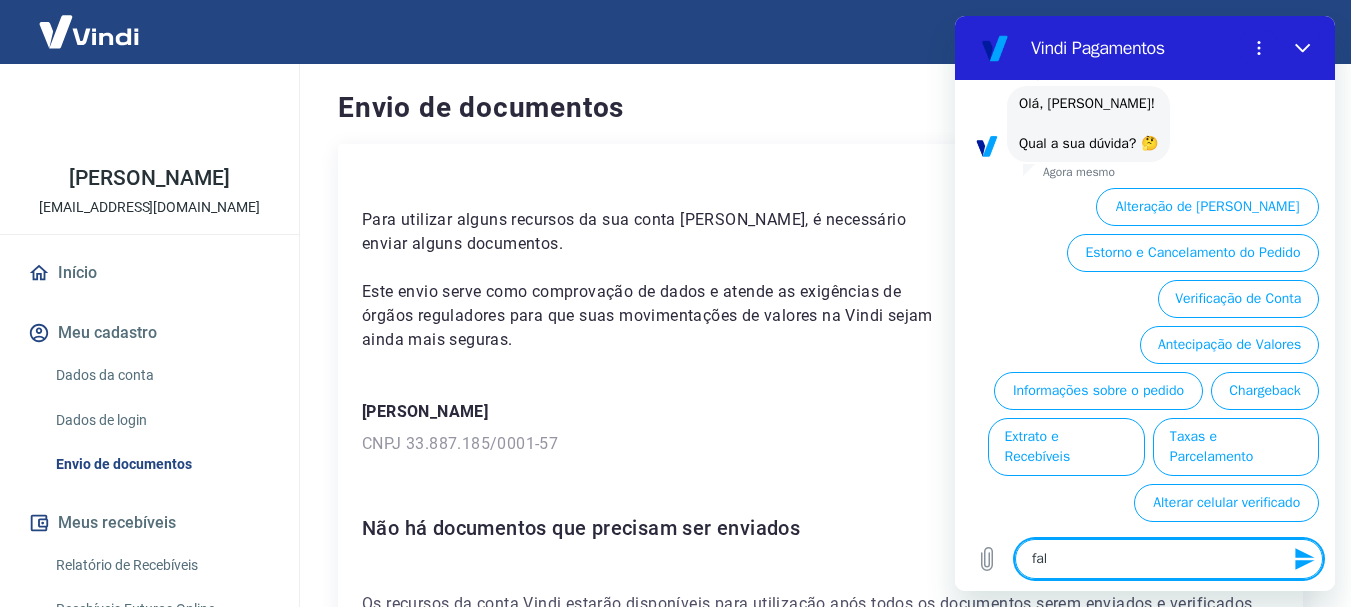 type on "fala" 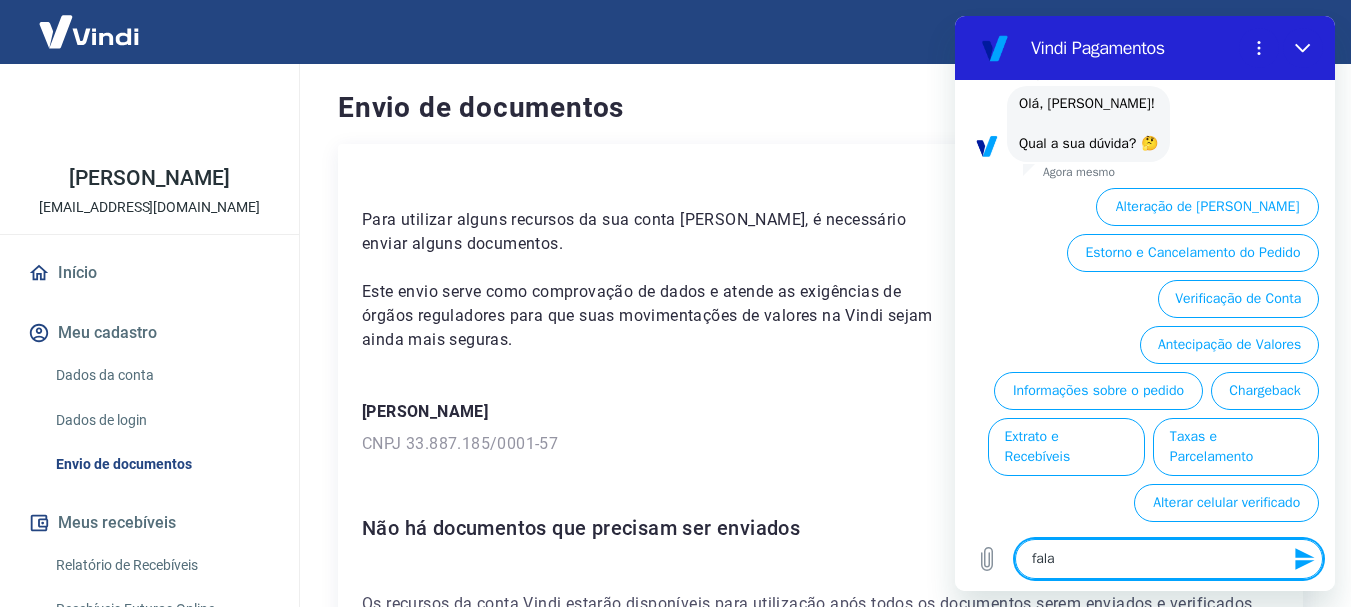 type on "falar" 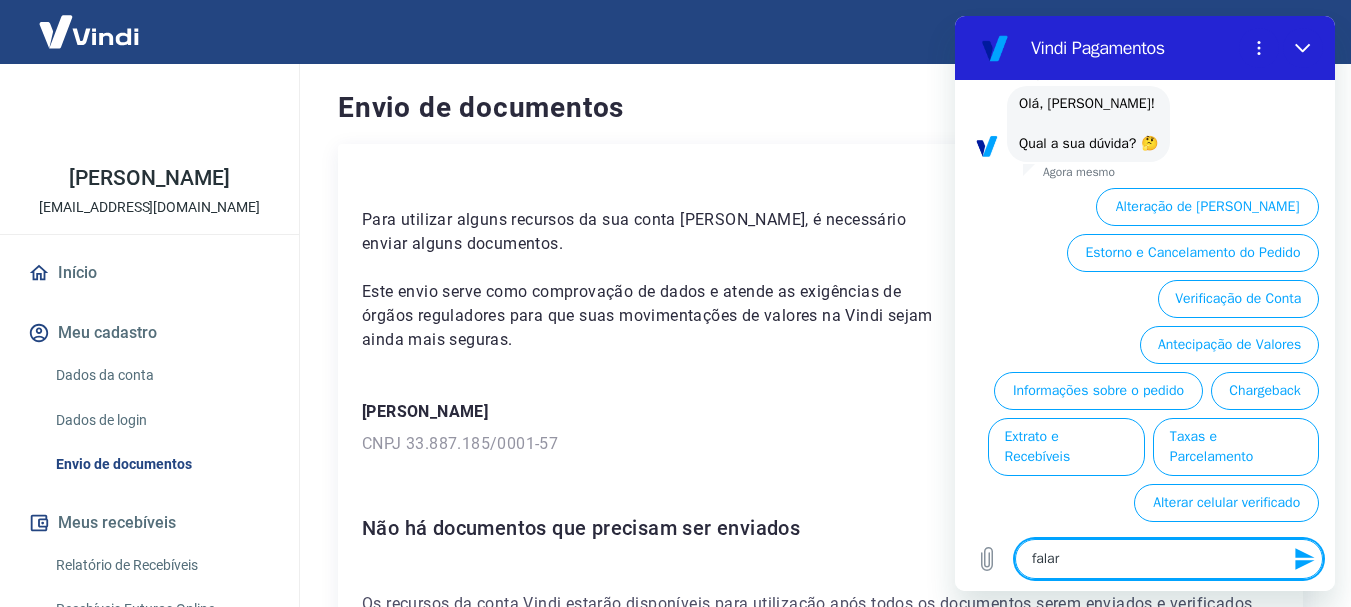 type on "falar" 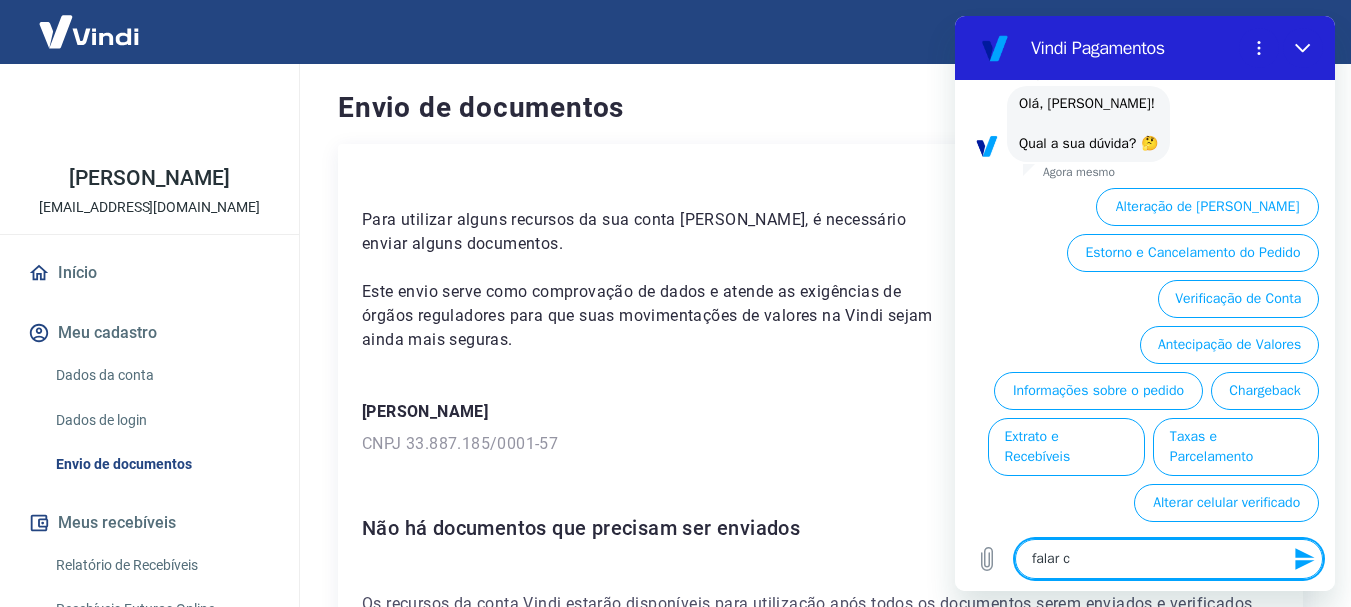 type on "falar co" 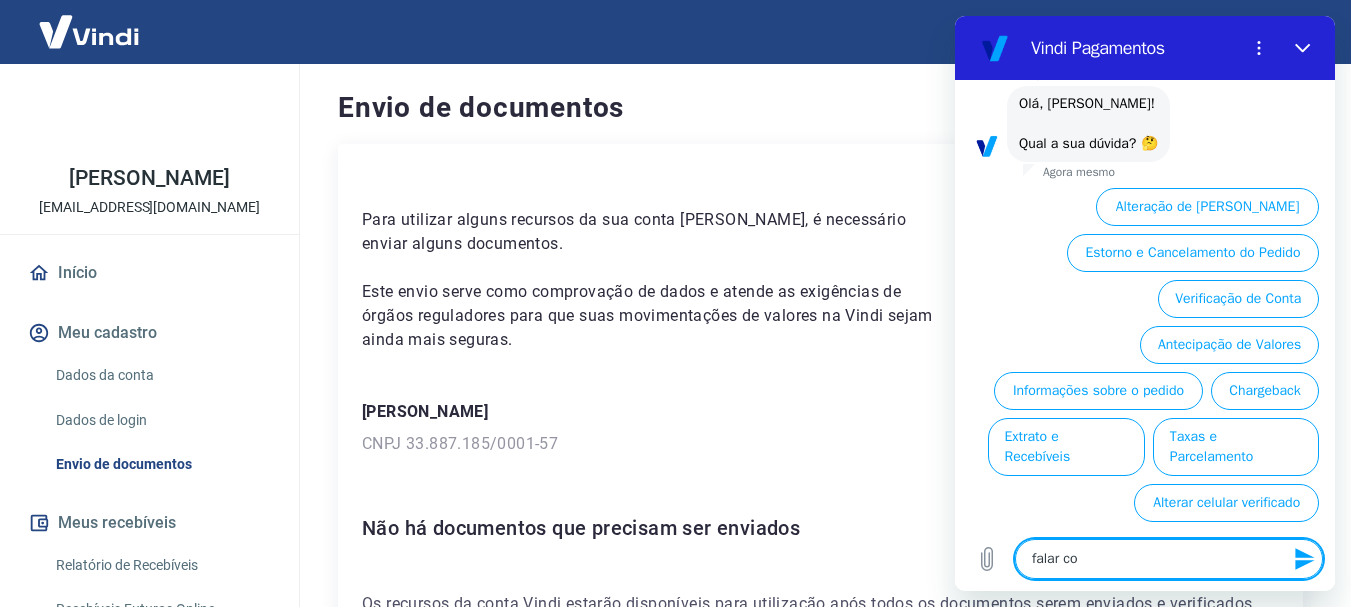 type on "falar com" 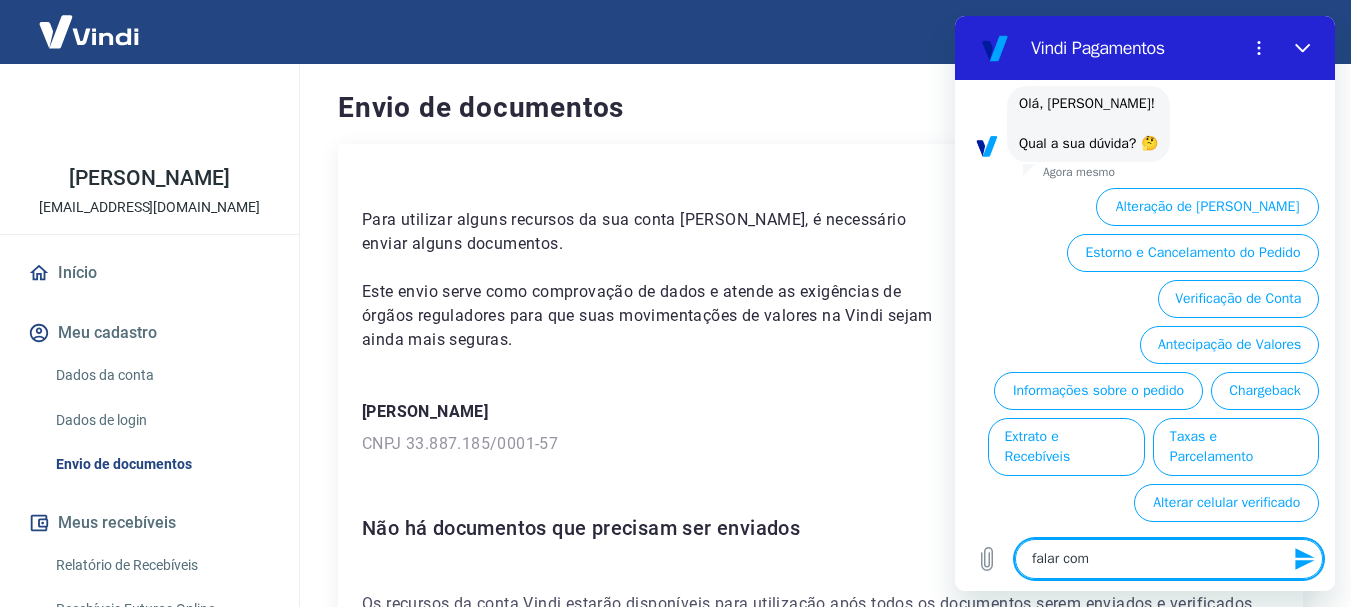 type on "falar com" 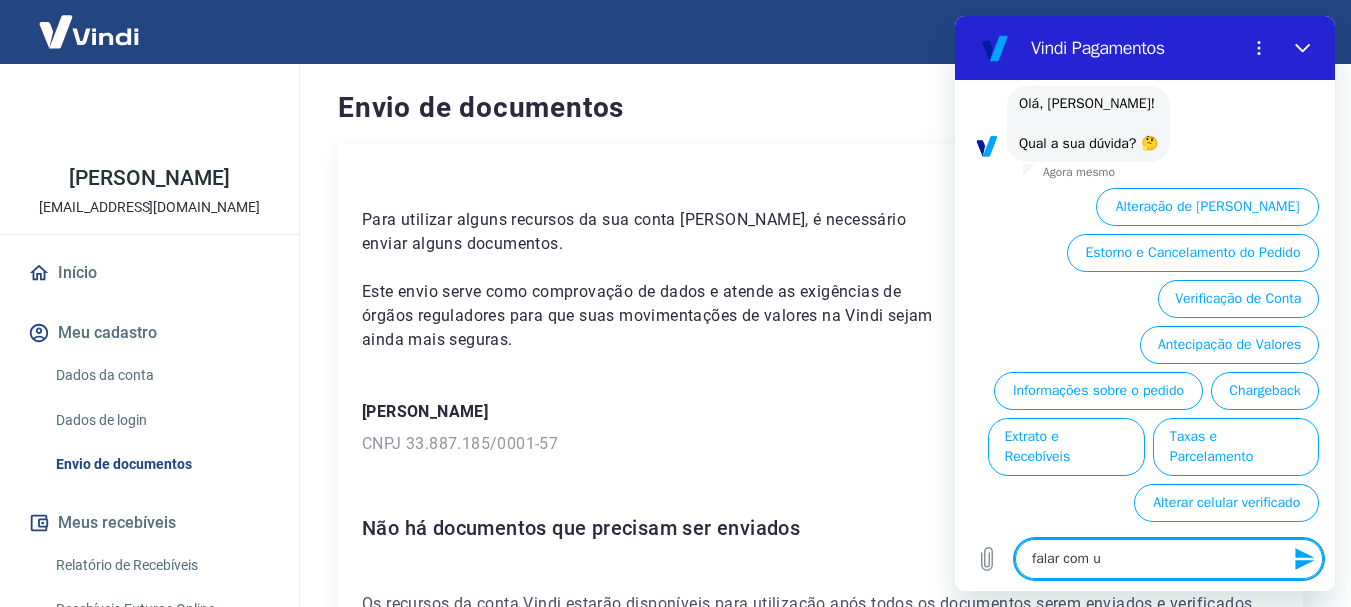 type on "falar com um" 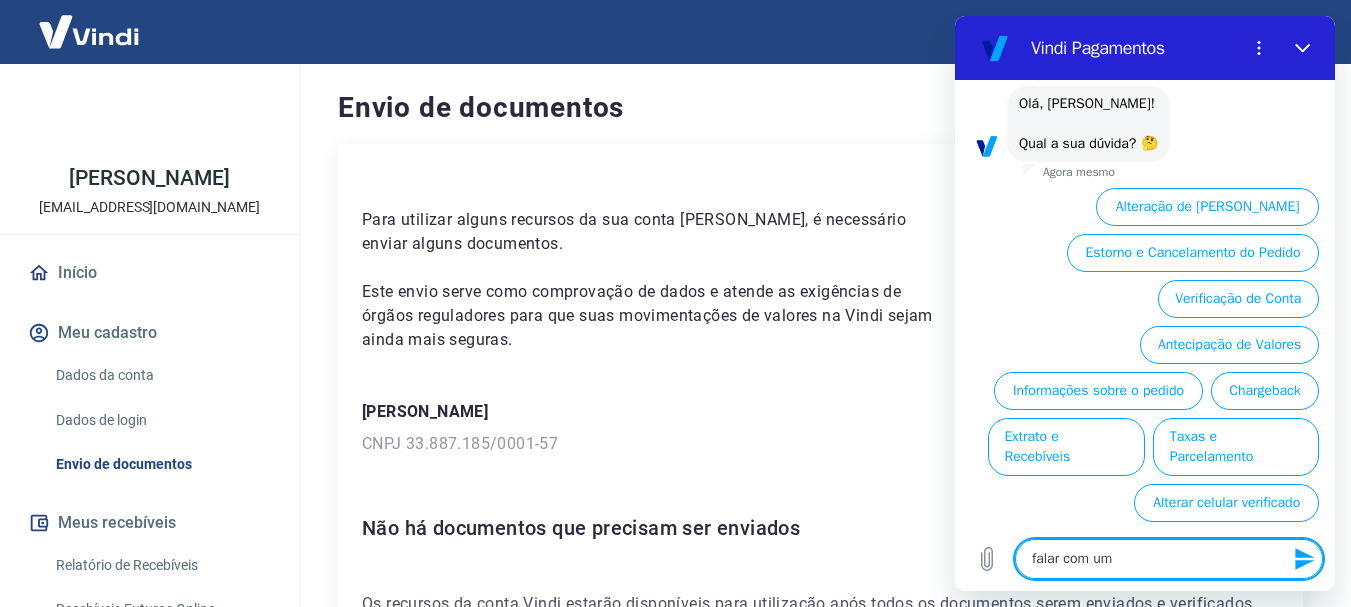 type on "falar com um" 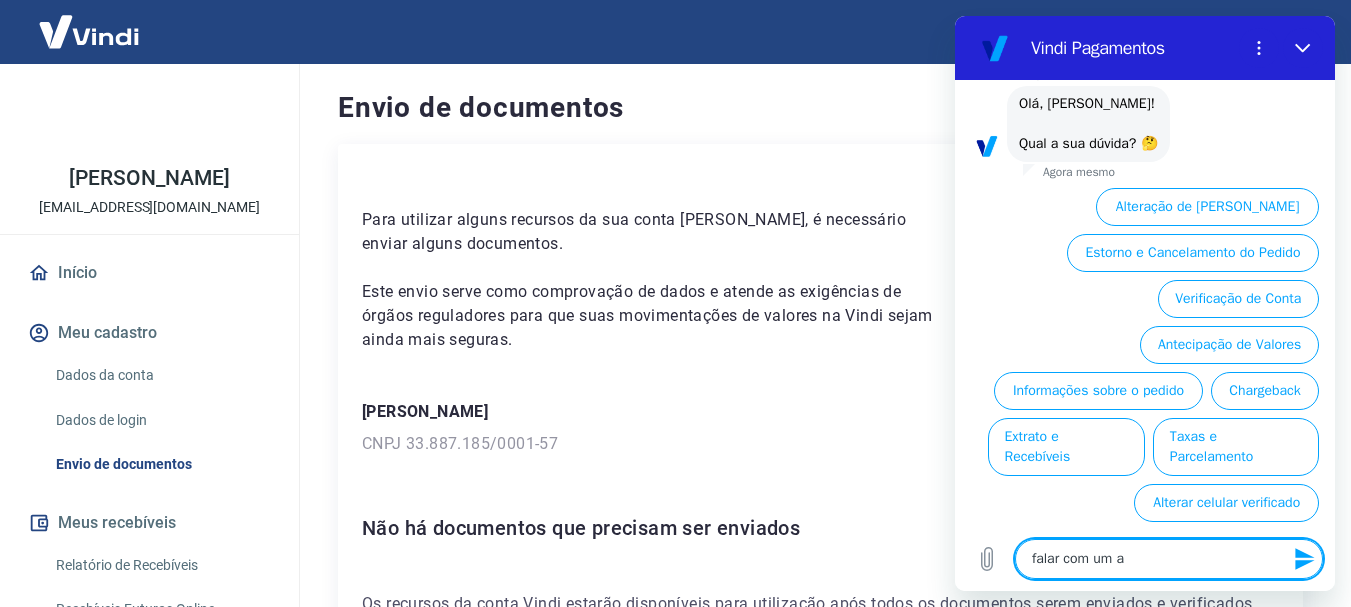 type on "falar com um at" 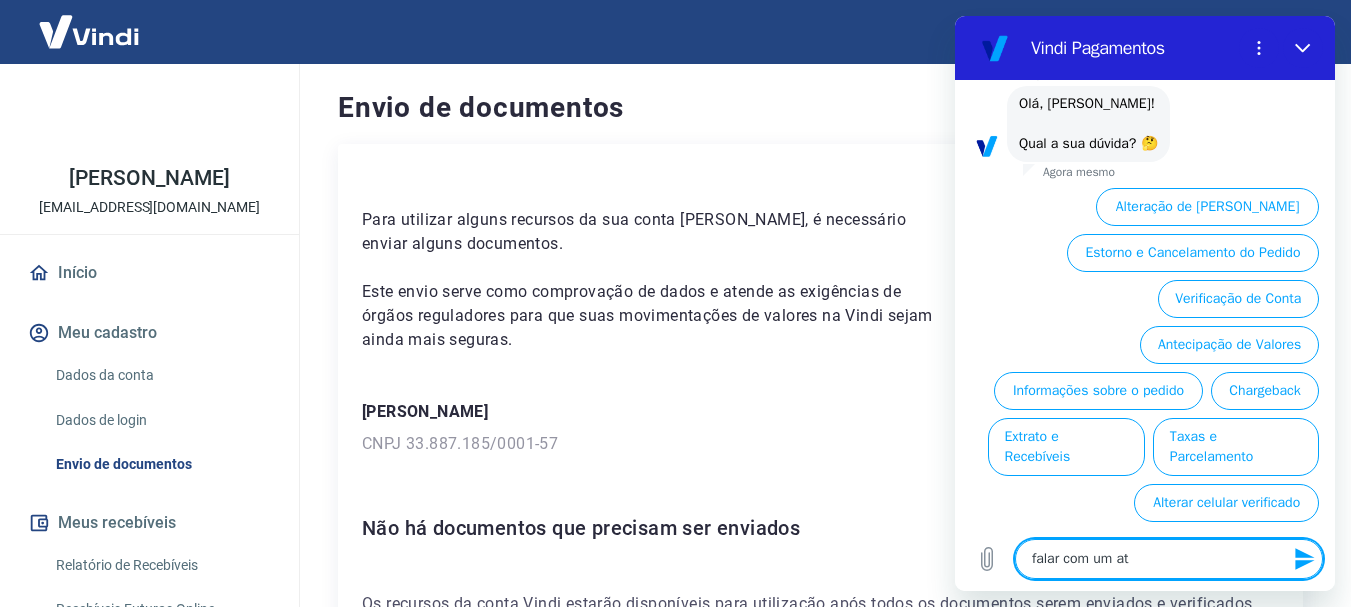 type on "falar com um ate" 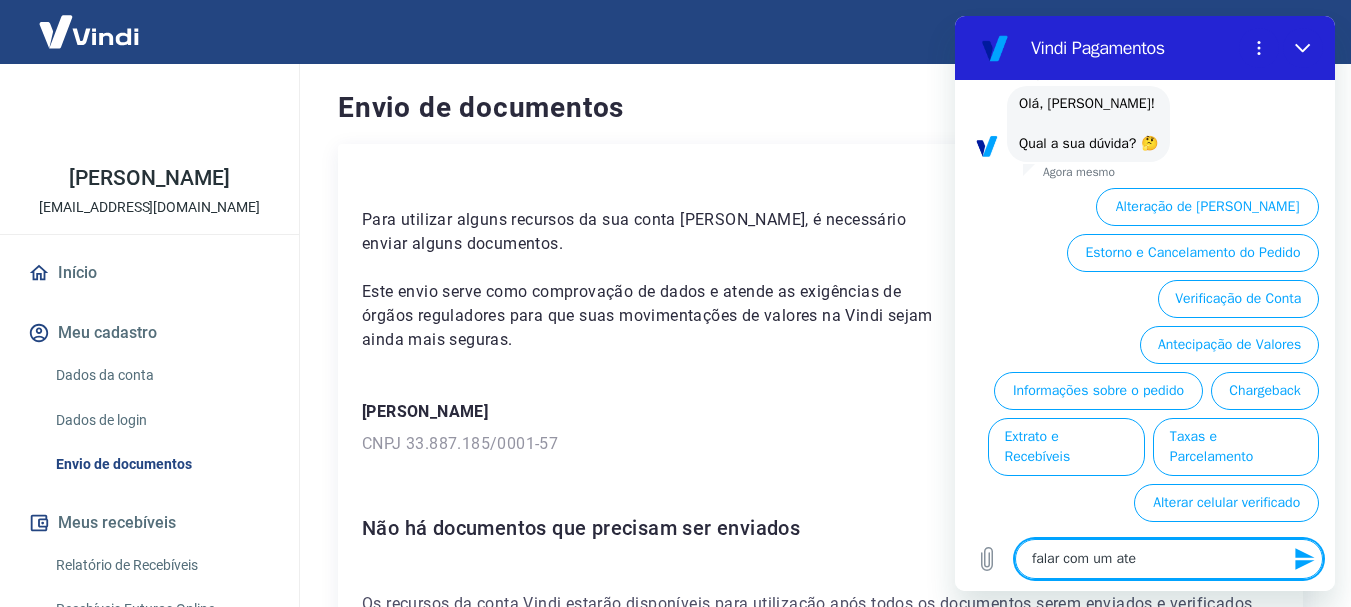 type on "falar com um [GEOGRAPHIC_DATA]" 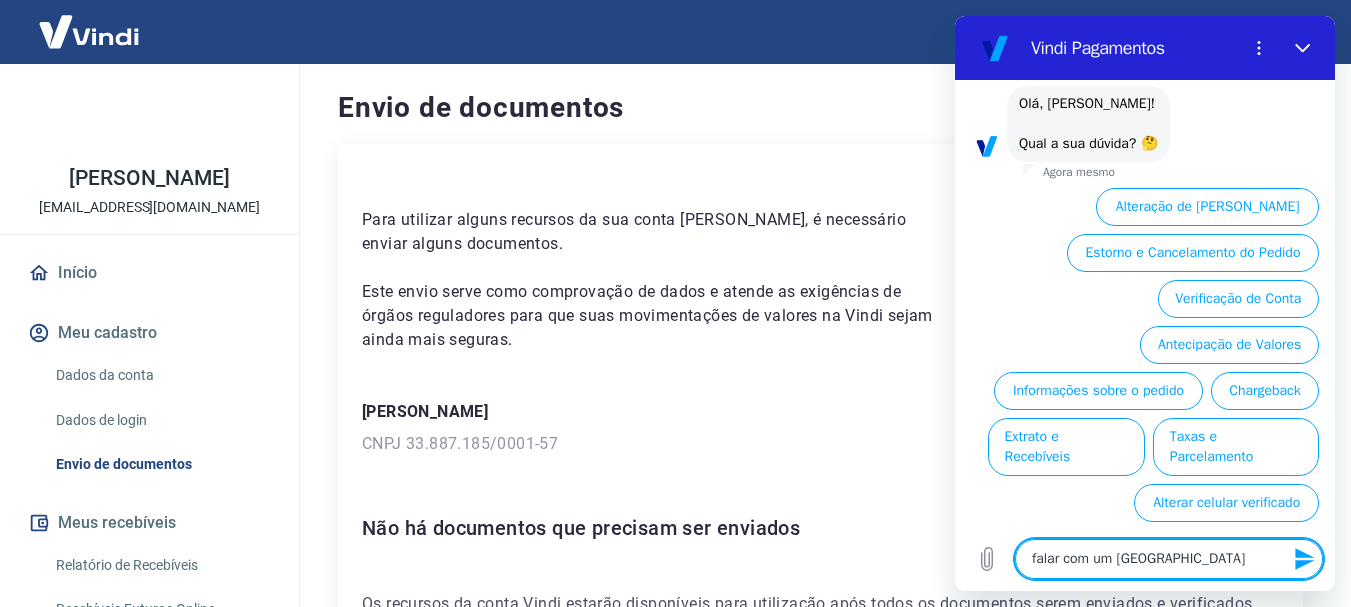 type on "falar com um atend" 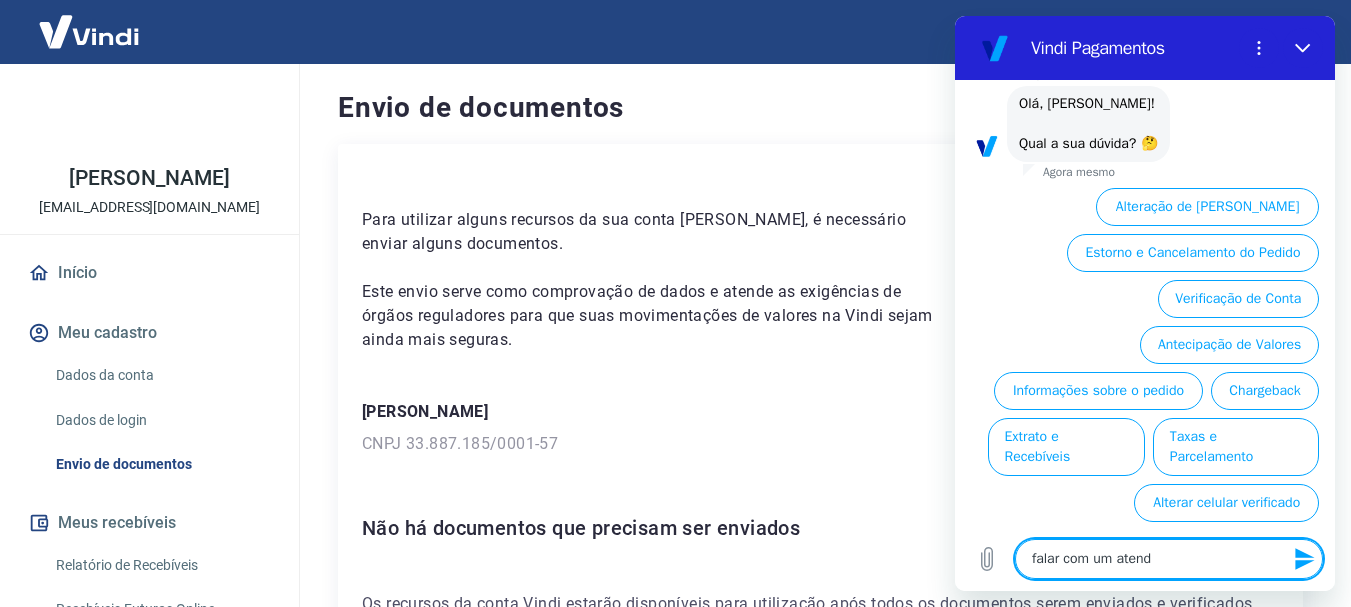 type on "falar com um atende" 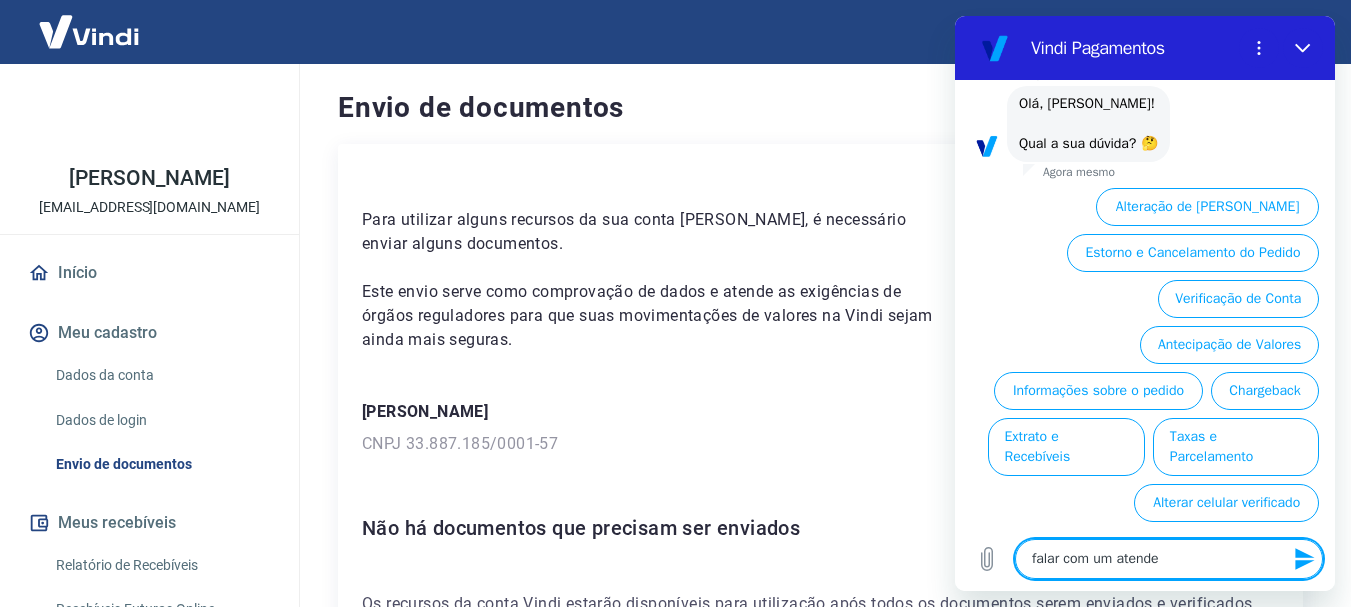 type on "falar com um atenden" 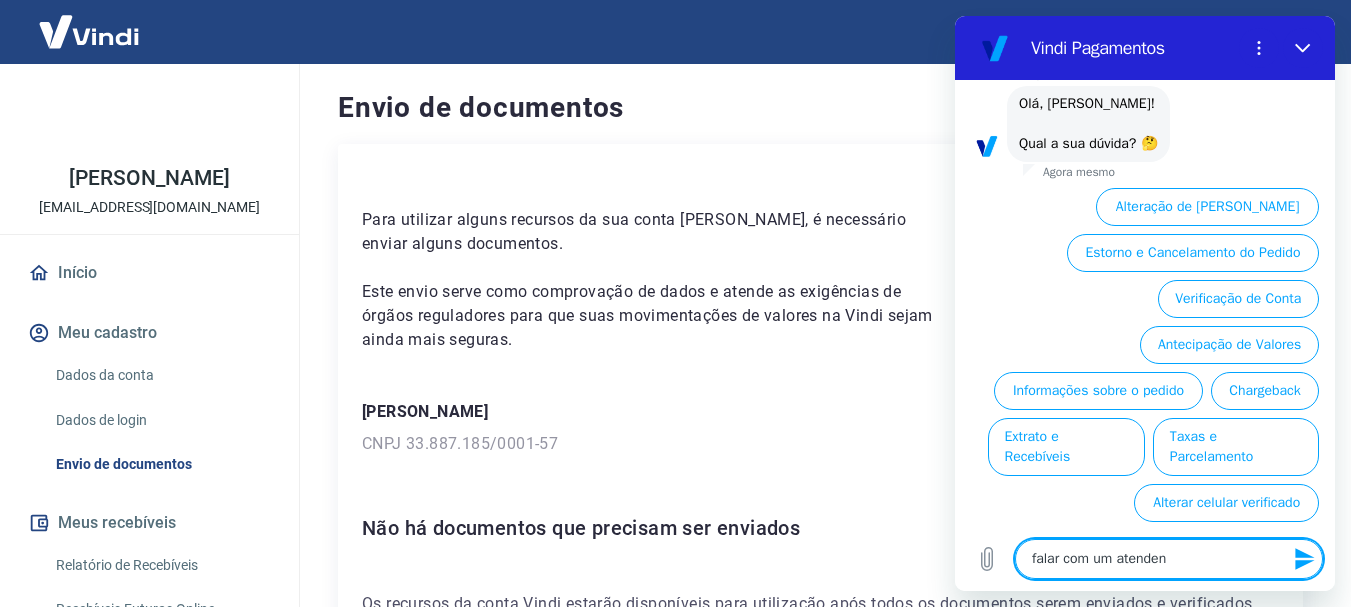 type on "falar com um atendent" 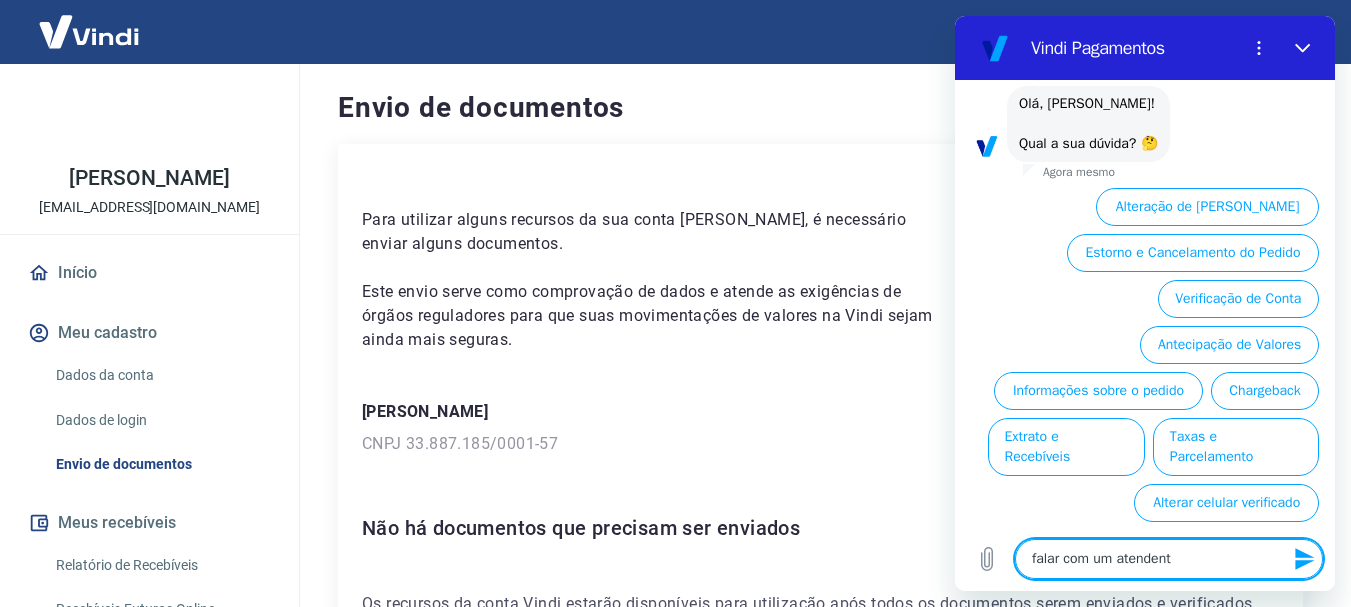 type on "falar com um atendente" 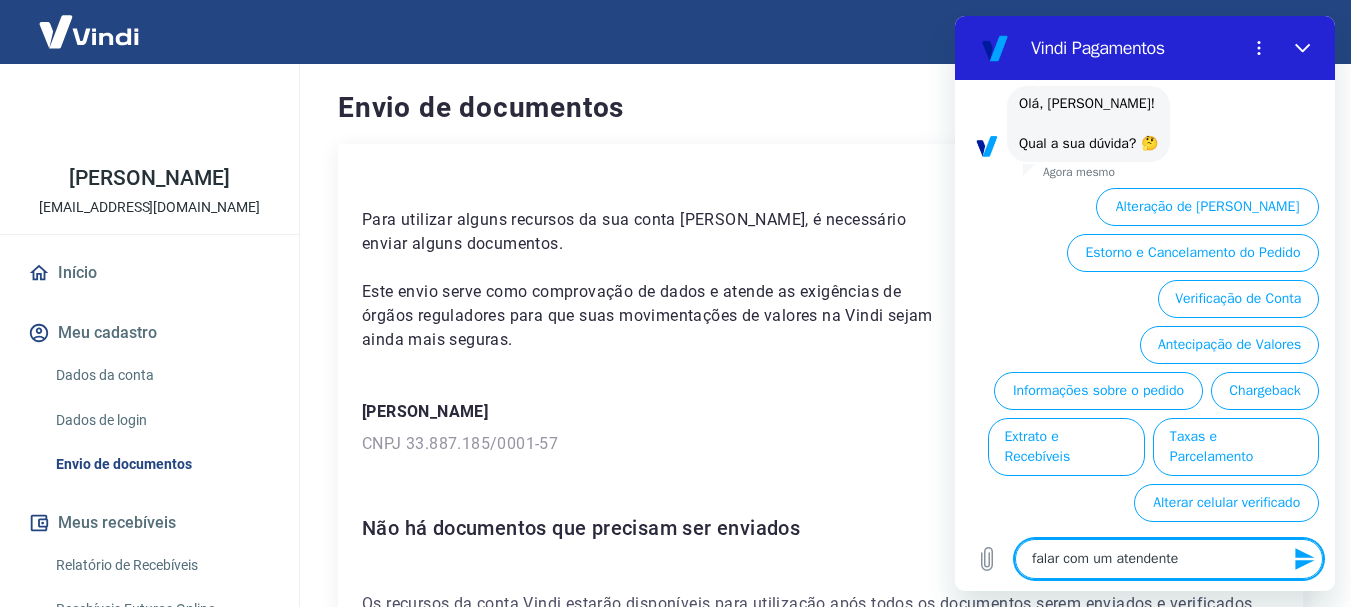 type on "falar com um atendente" 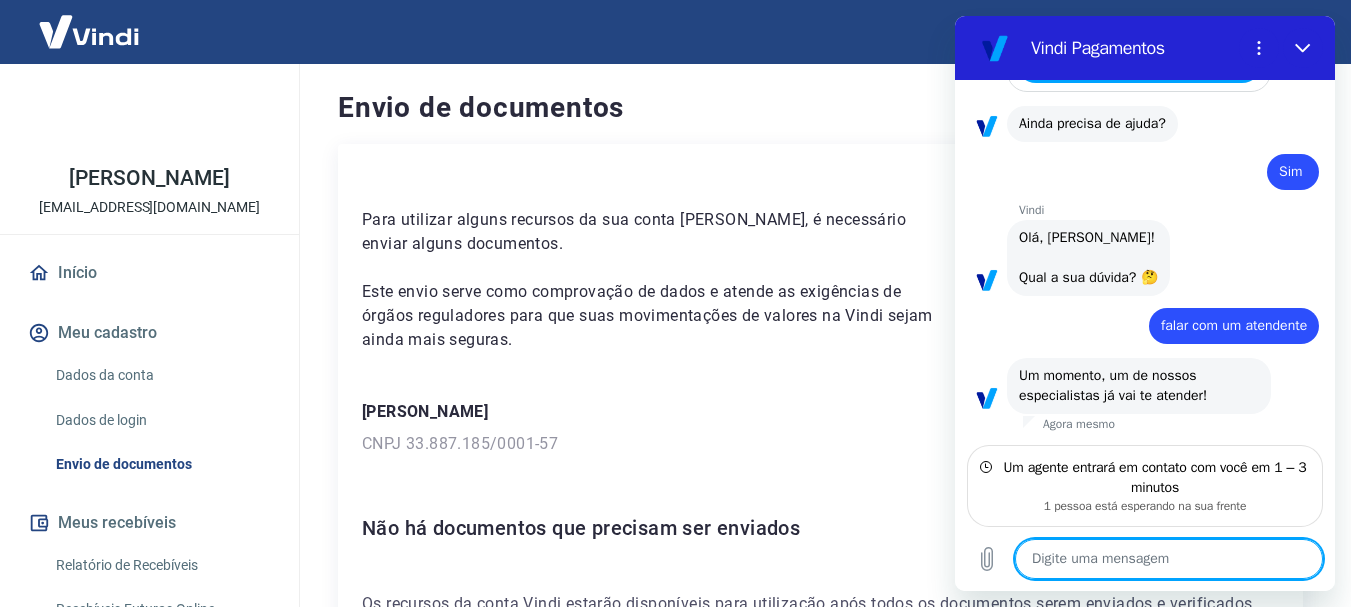 scroll, scrollTop: 666, scrollLeft: 0, axis: vertical 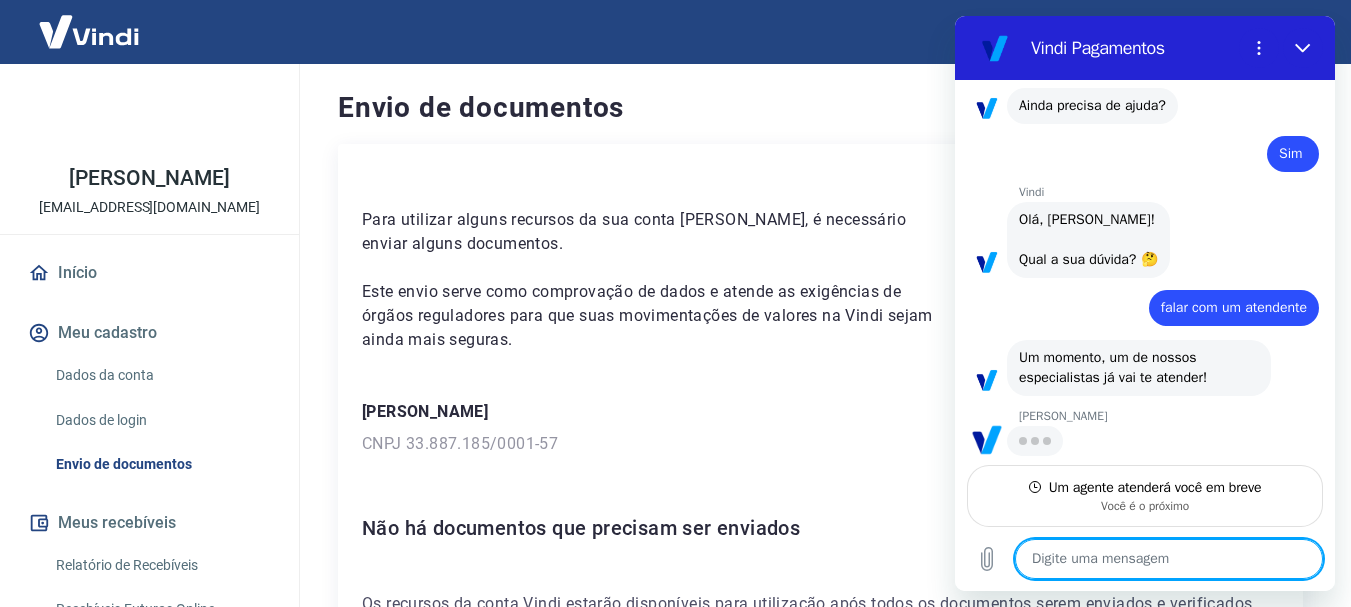 type on "x" 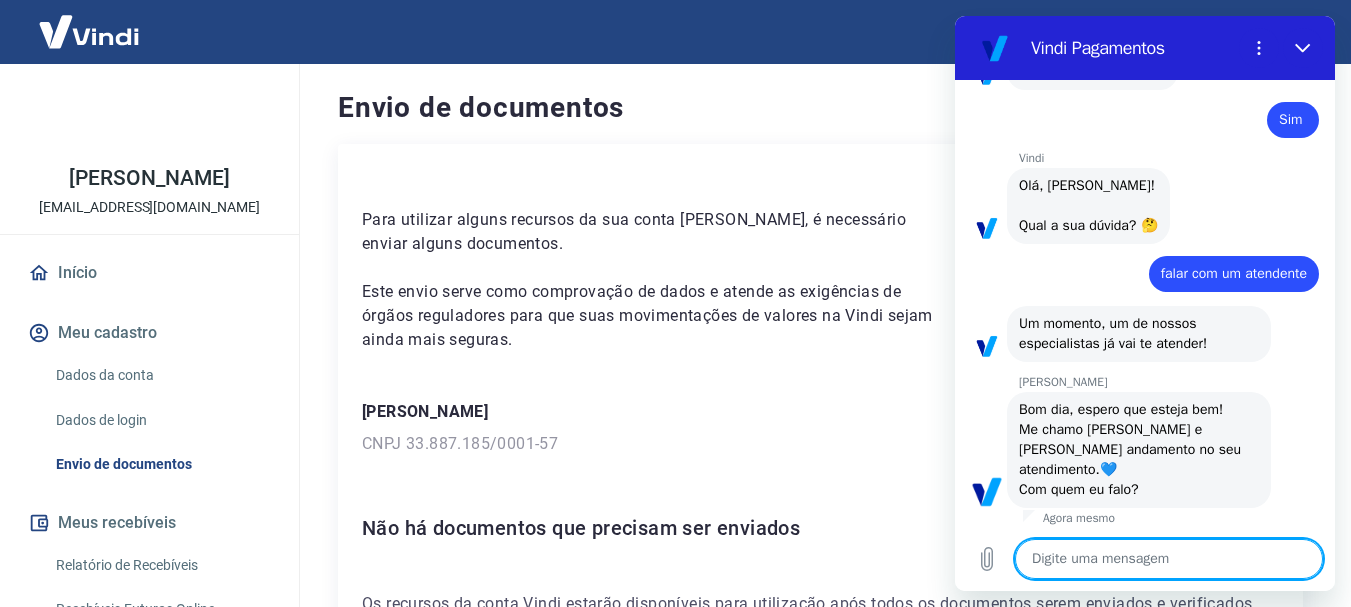 scroll, scrollTop: 742, scrollLeft: 0, axis: vertical 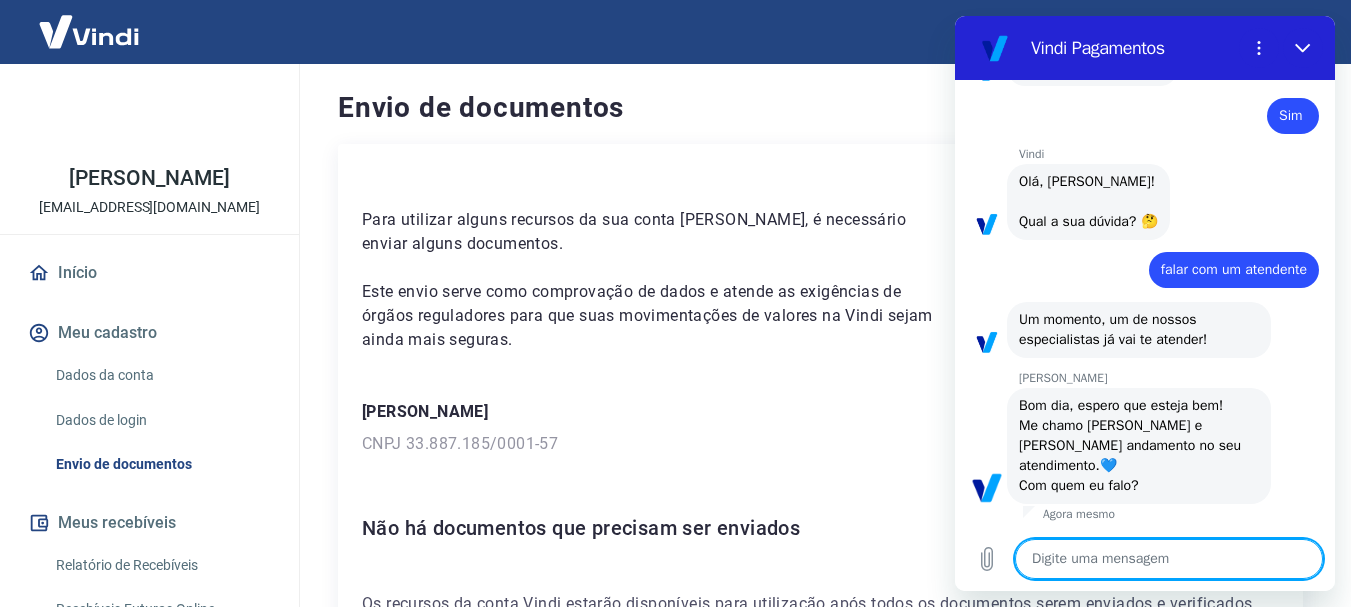 click on "Bom dia, espero que esteja bem!
Me chamo [PERSON_NAME] e darei andamento no seu atendimento.💙️
Com quem eu falo?" at bounding box center [1132, 445] 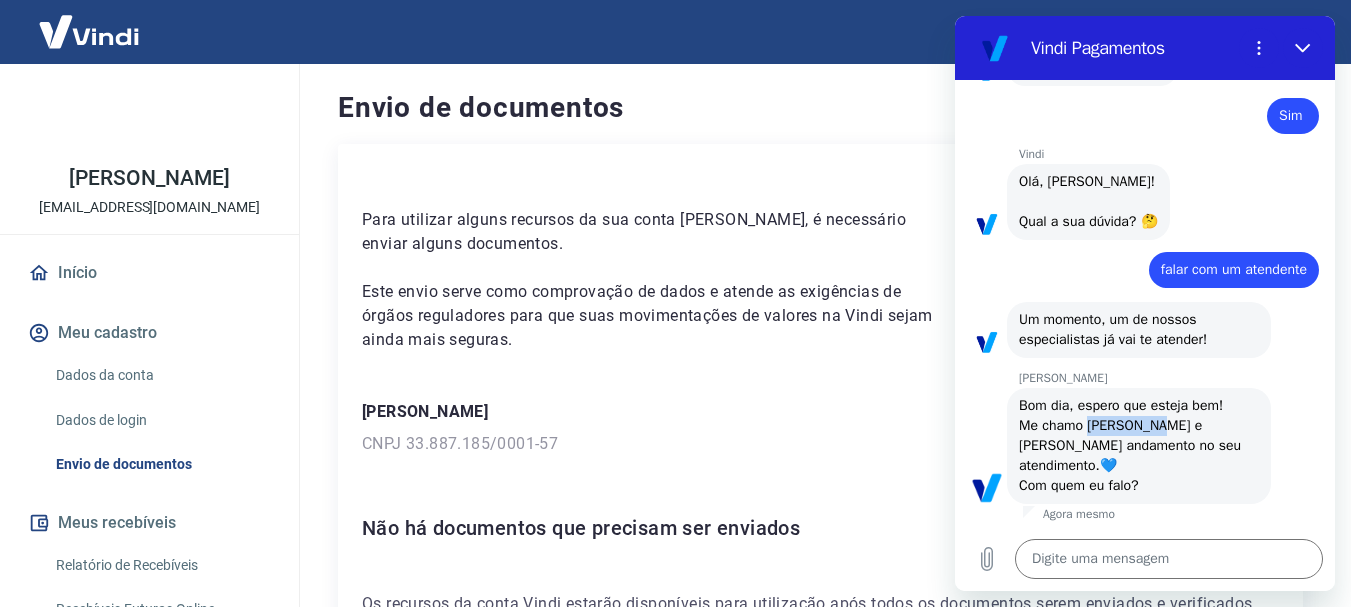 click on "Bom dia, espero que esteja bem!
Me chamo [PERSON_NAME] e darei andamento no seu atendimento.💙️
Com quem eu falo?" at bounding box center [1132, 445] 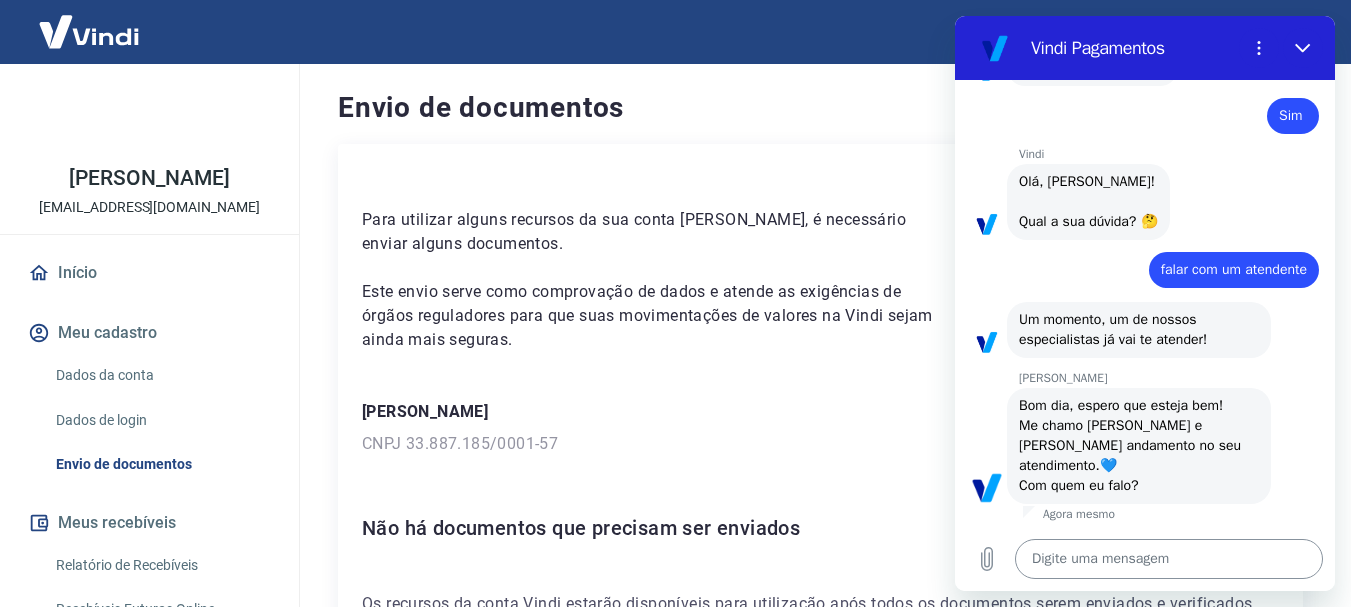 click at bounding box center [1169, 559] 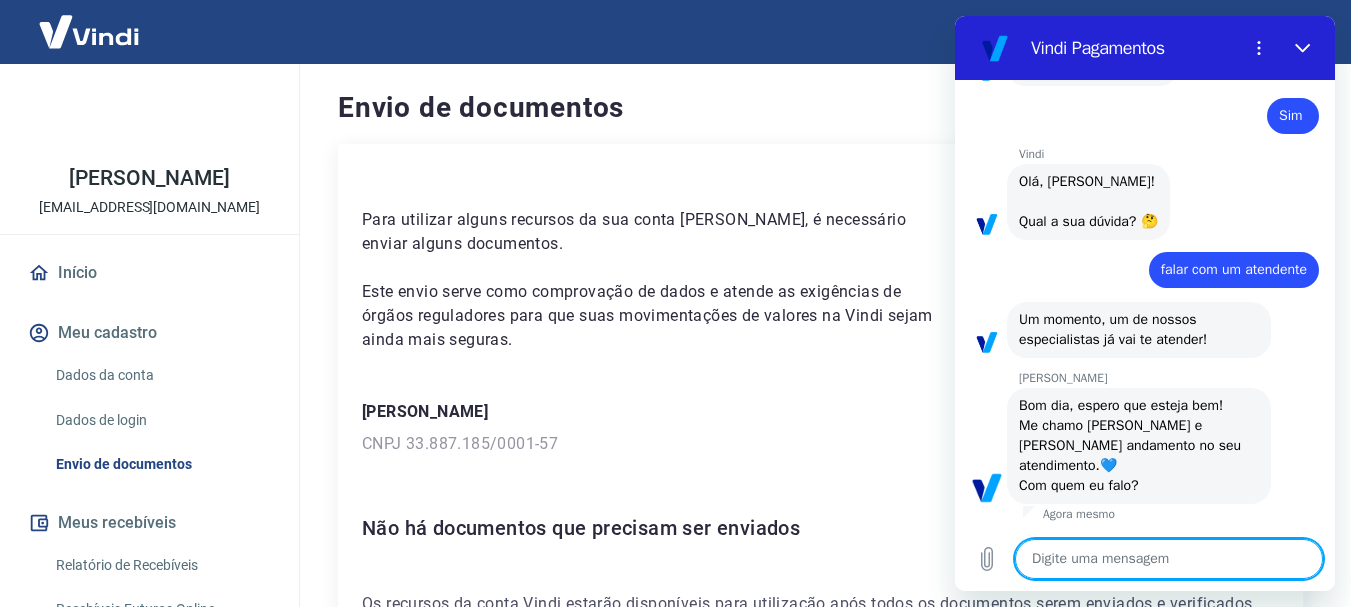 type on "B" 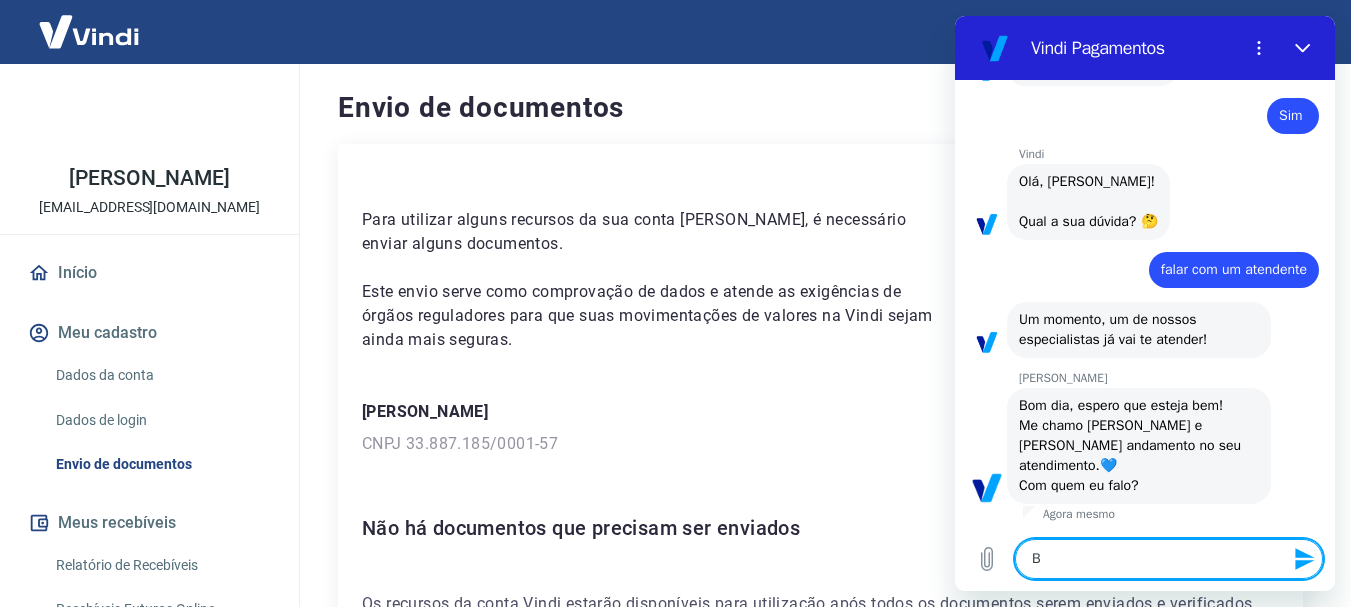type on "Bo" 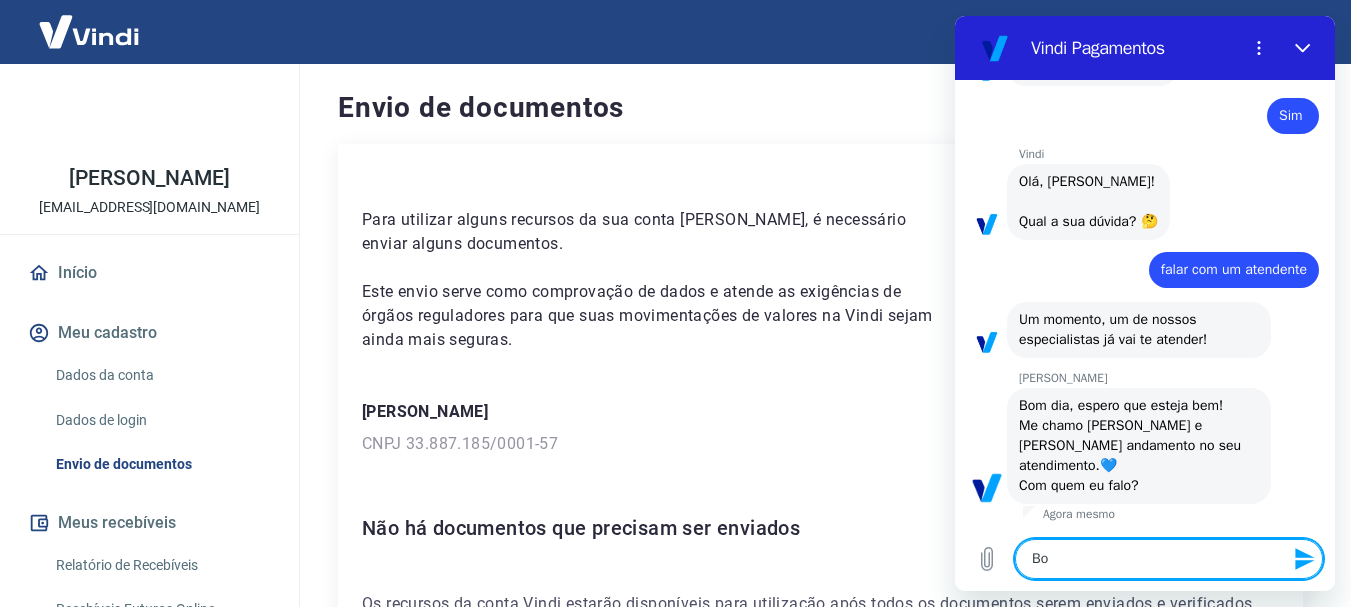 type on "Bom" 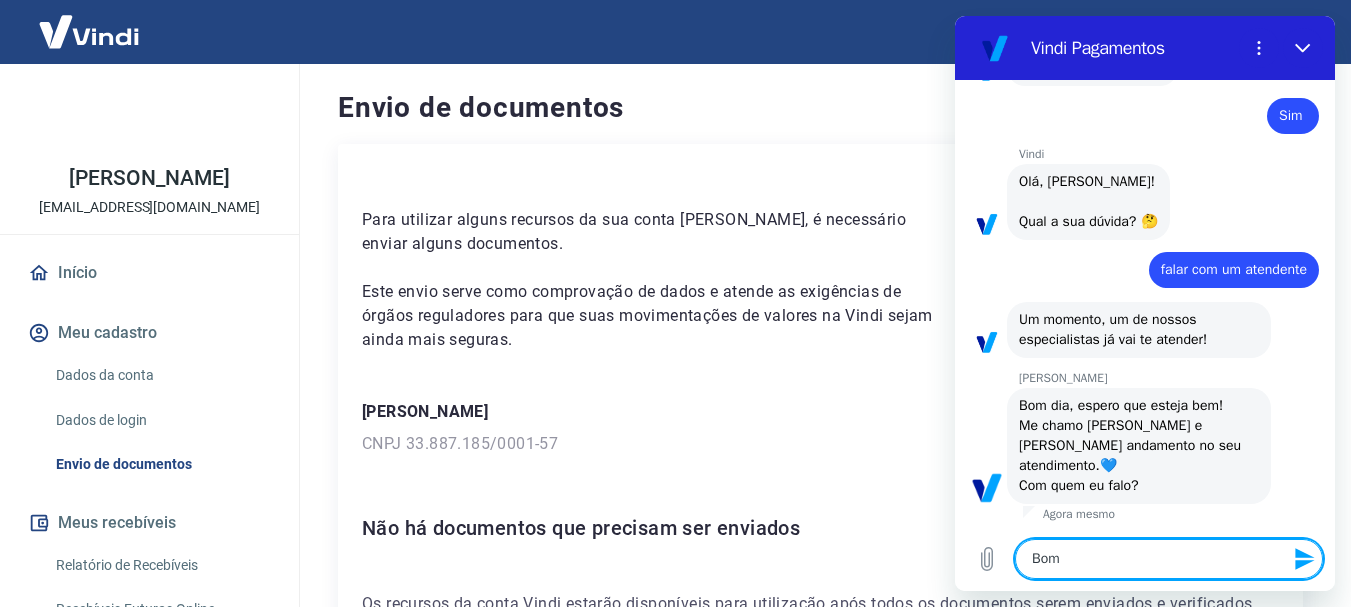 type on "Bom" 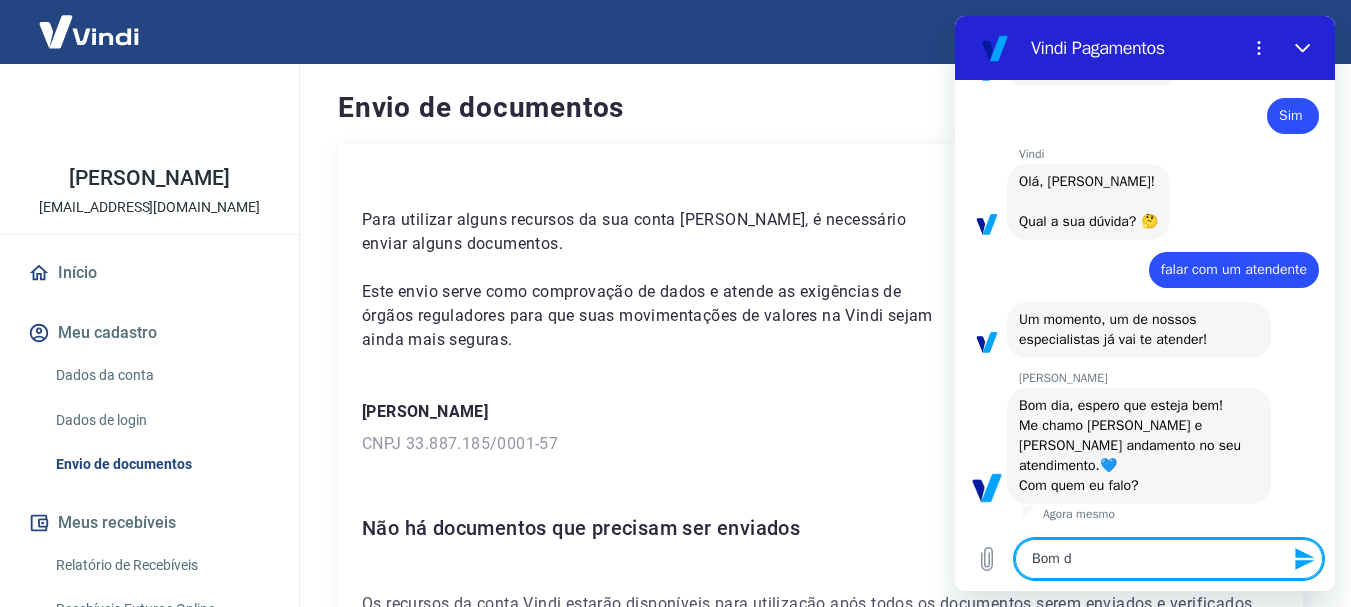 type on "Bom di" 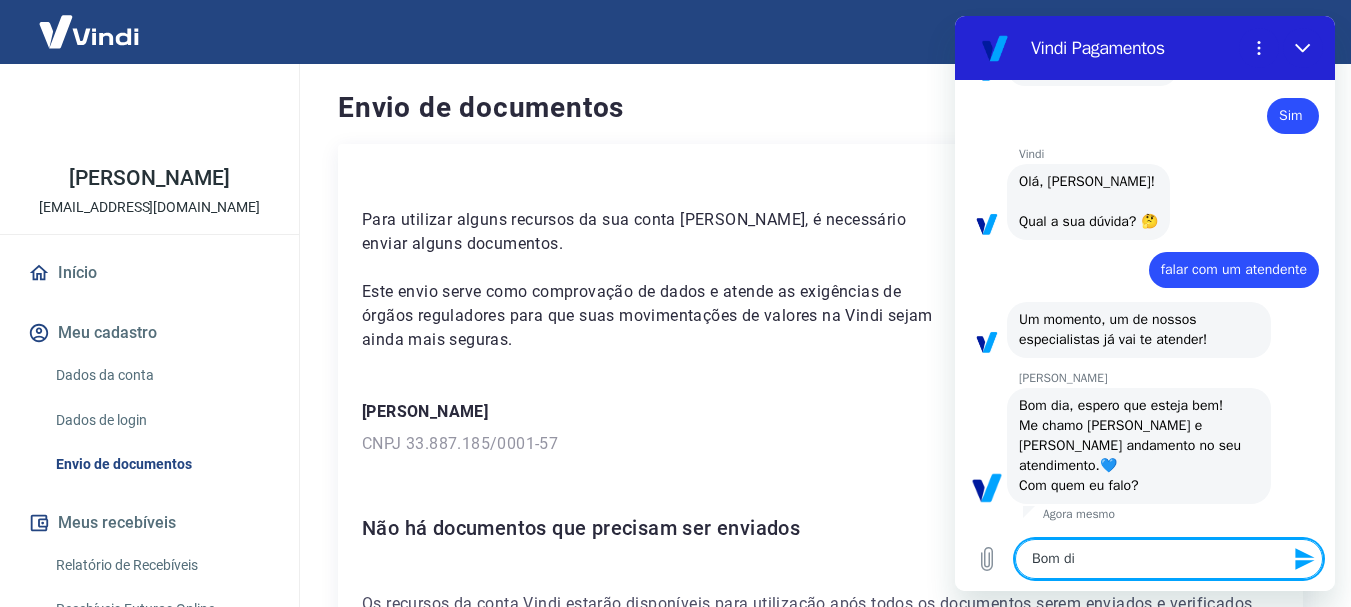type on "Bom dia" 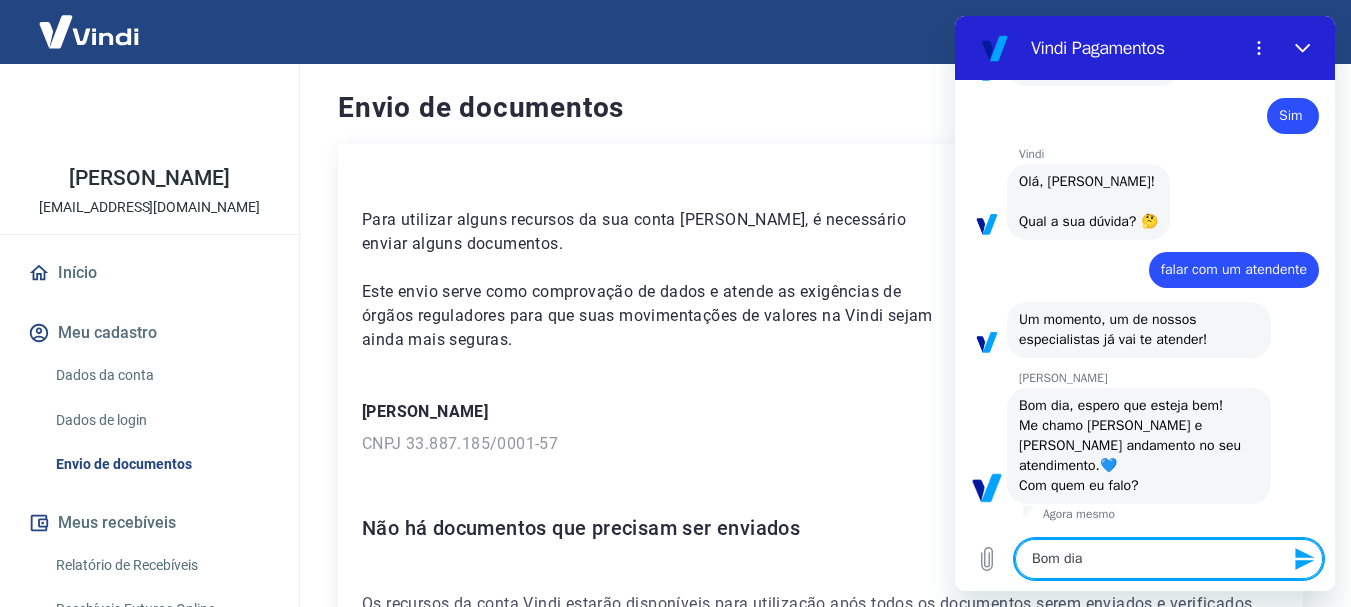 type on "Bom dia" 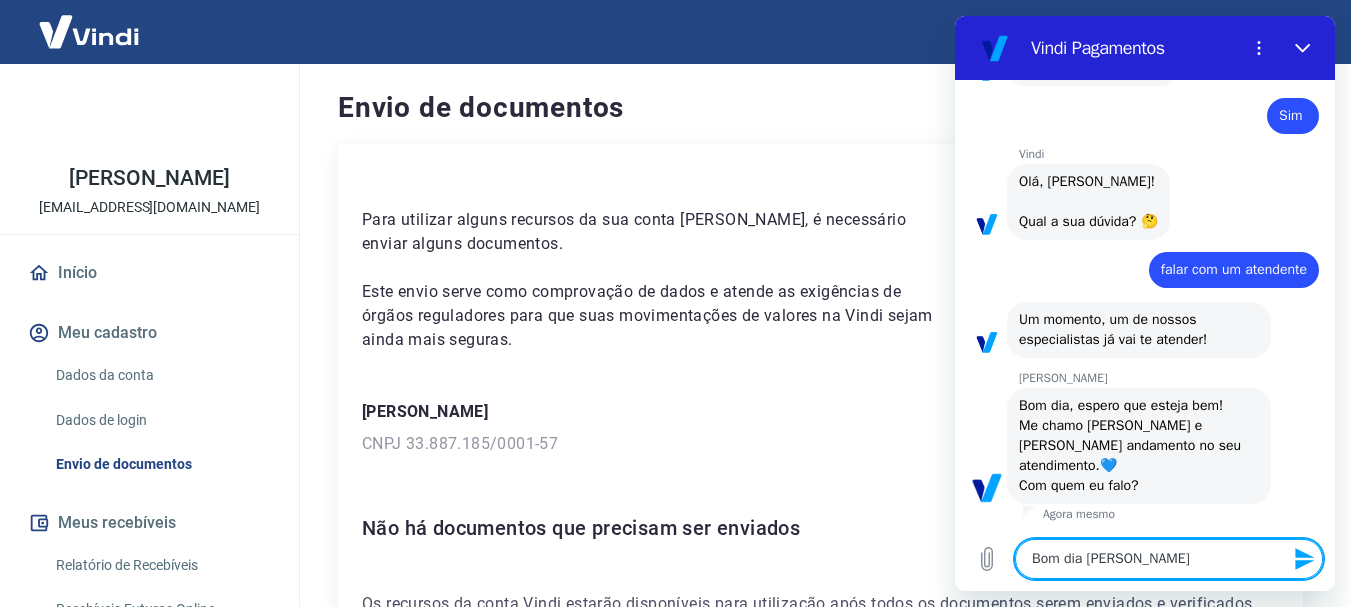 type on "Bom dia [PERSON_NAME]" 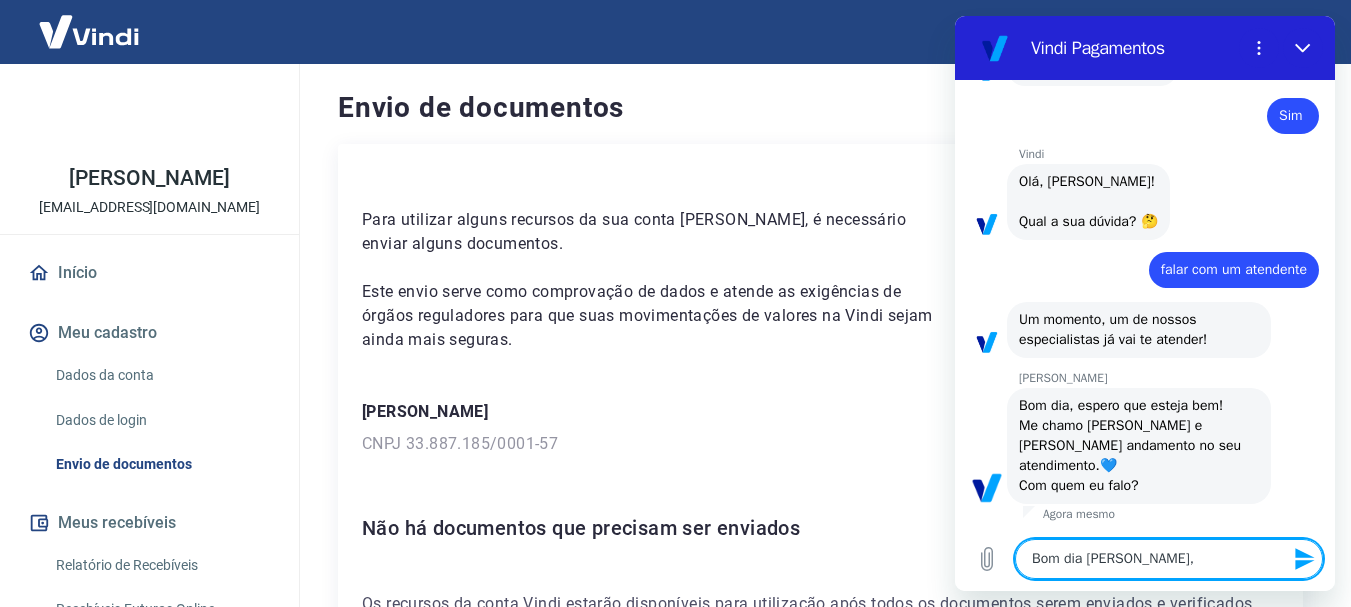 type on "Bom dia [PERSON_NAME]," 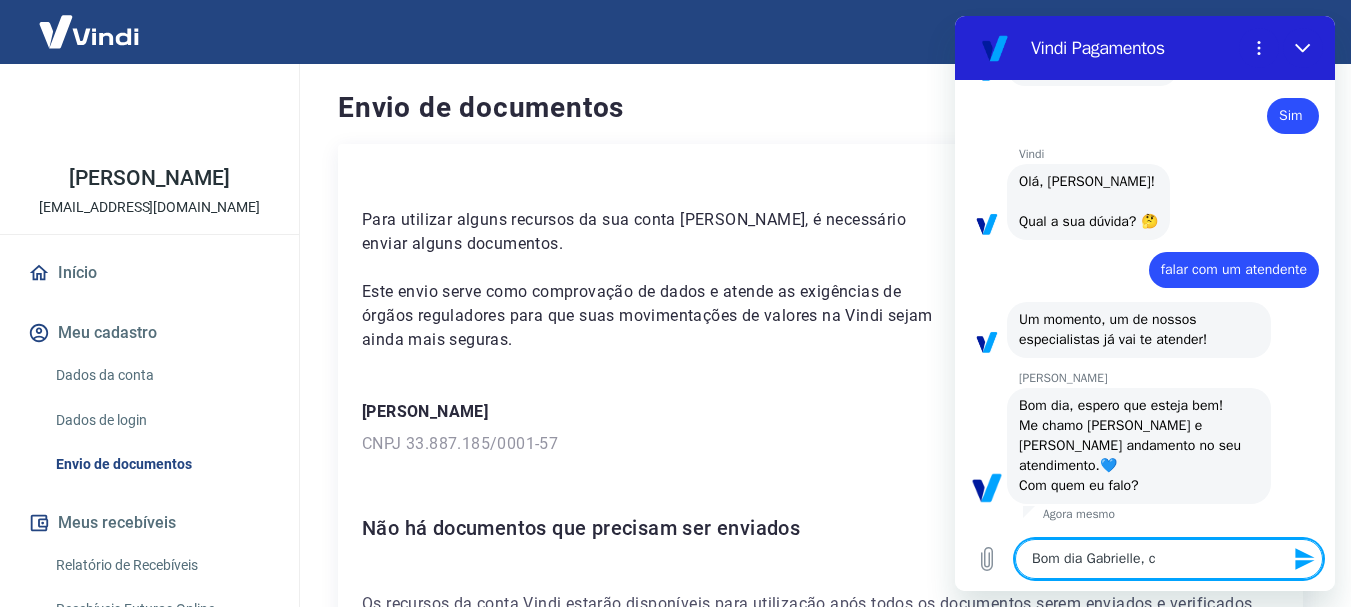 type on "Bom dia Gabrielle, co" 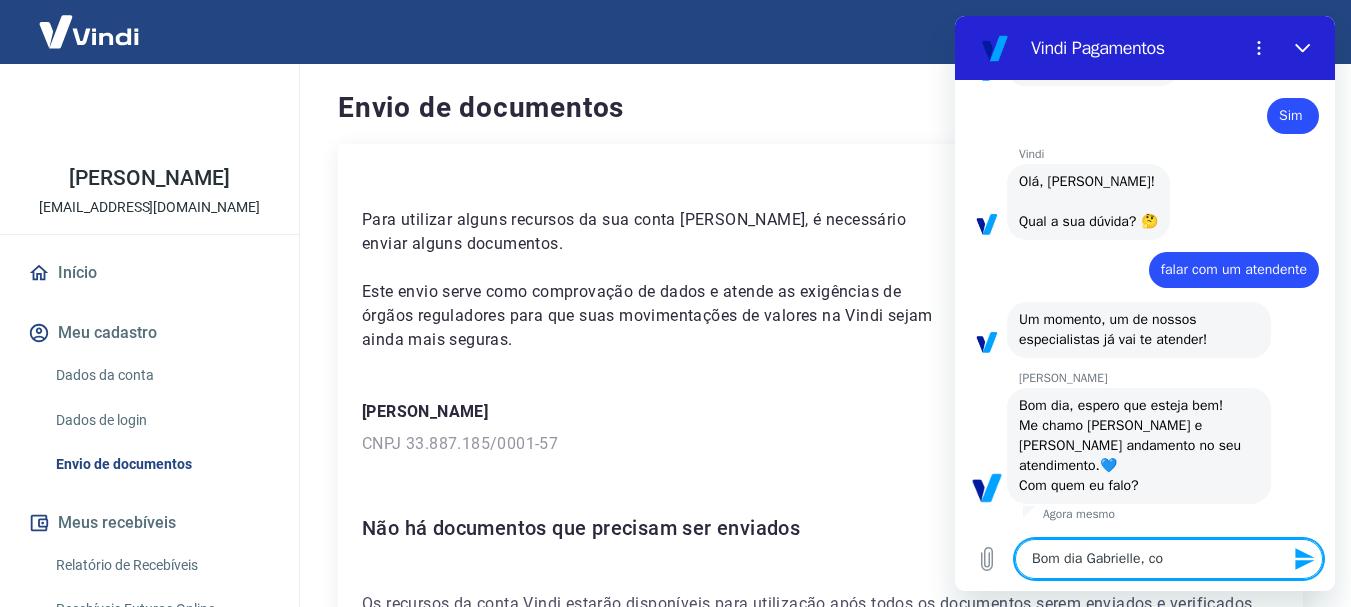 type on "x" 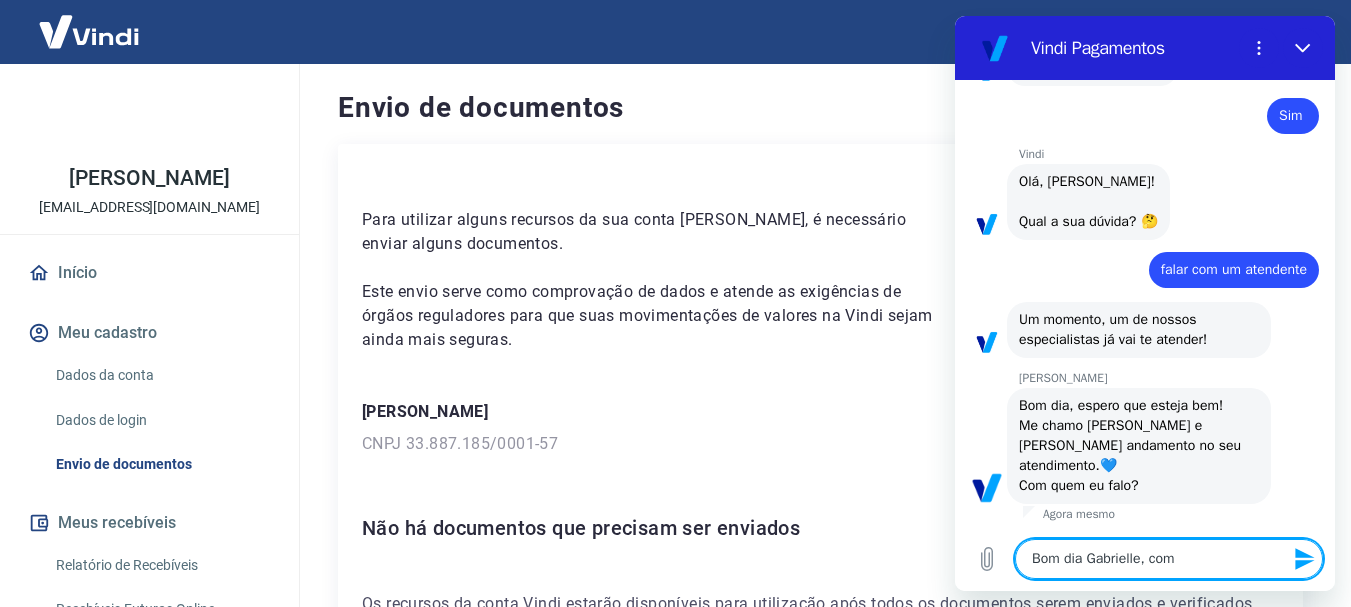 type on "Bom dia Gabrielle, com" 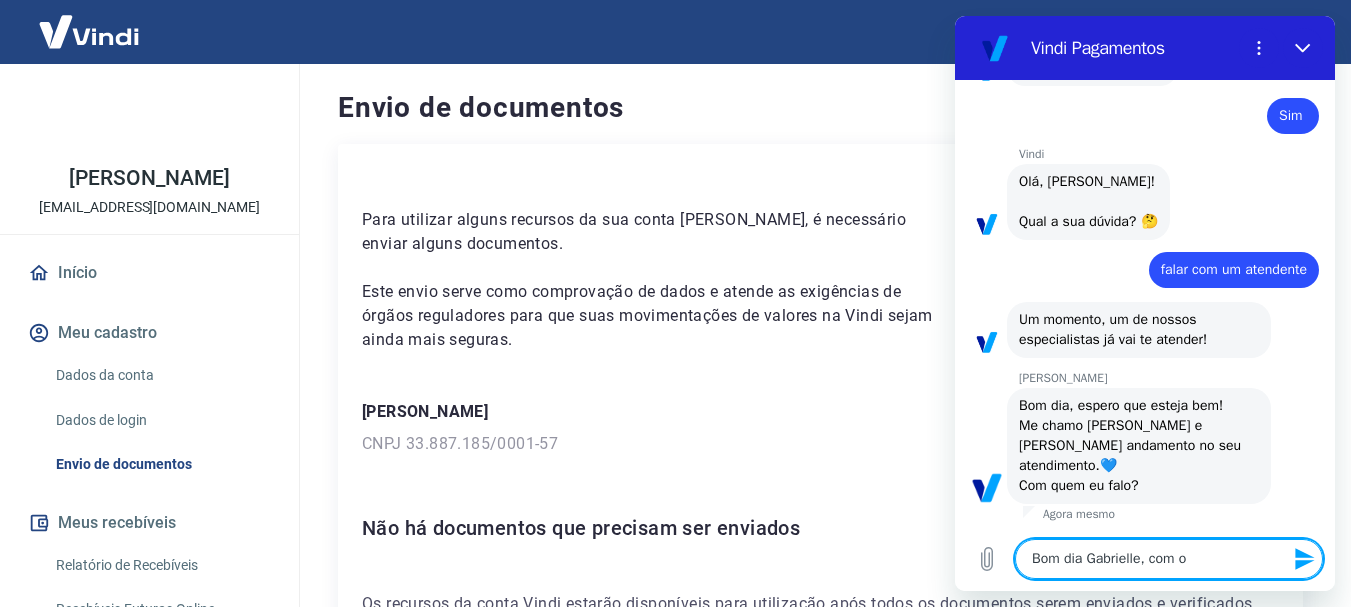 type on "Bom dia Gabrielle, com o" 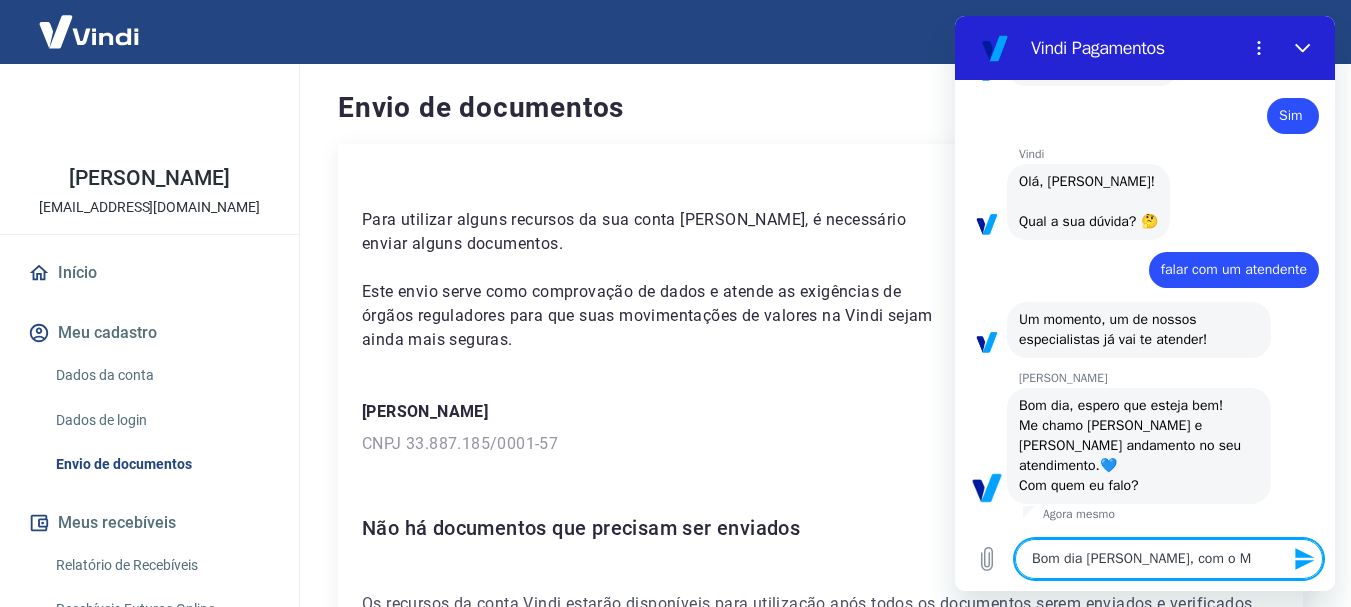 type on "Bom dia [PERSON_NAME], com o Ma" 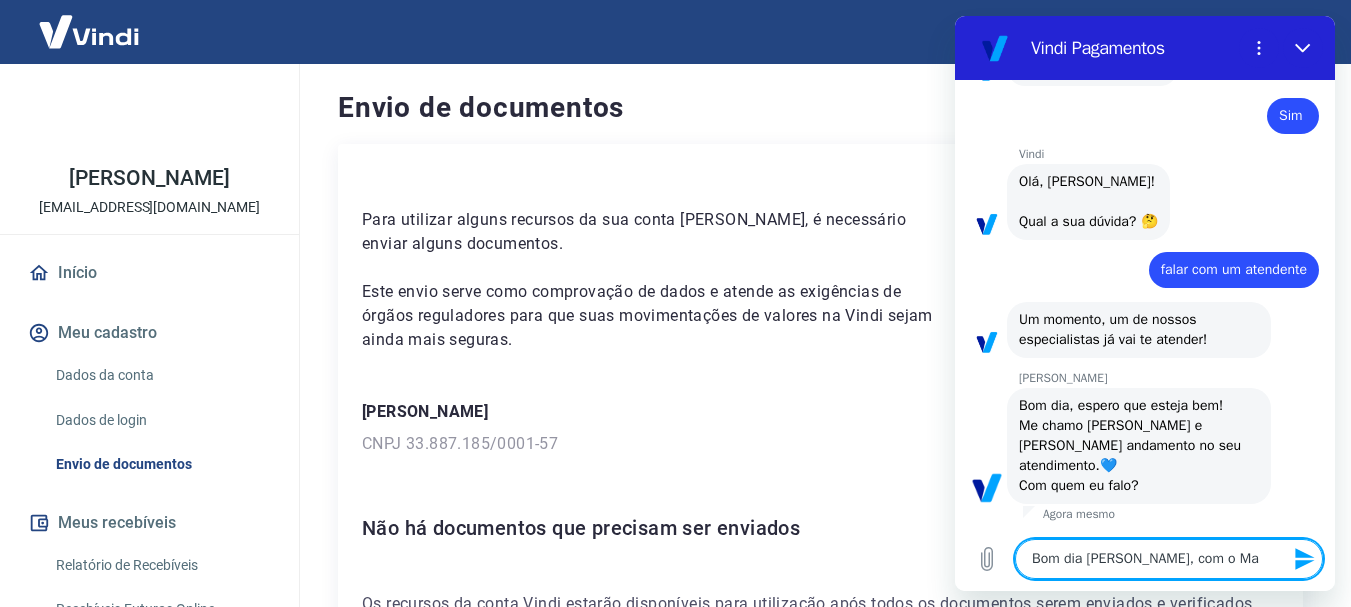 type on "Bom dia [PERSON_NAME], com o Mar" 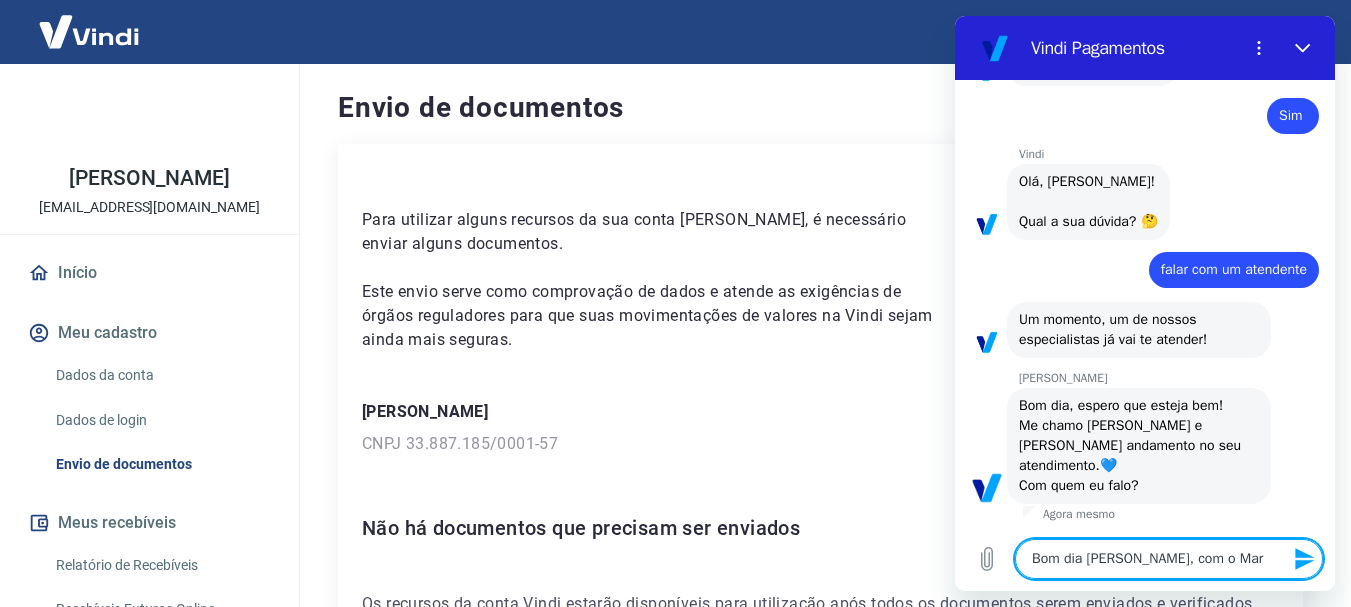 type on "Bom dia Gabrielle, com o [PERSON_NAME]" 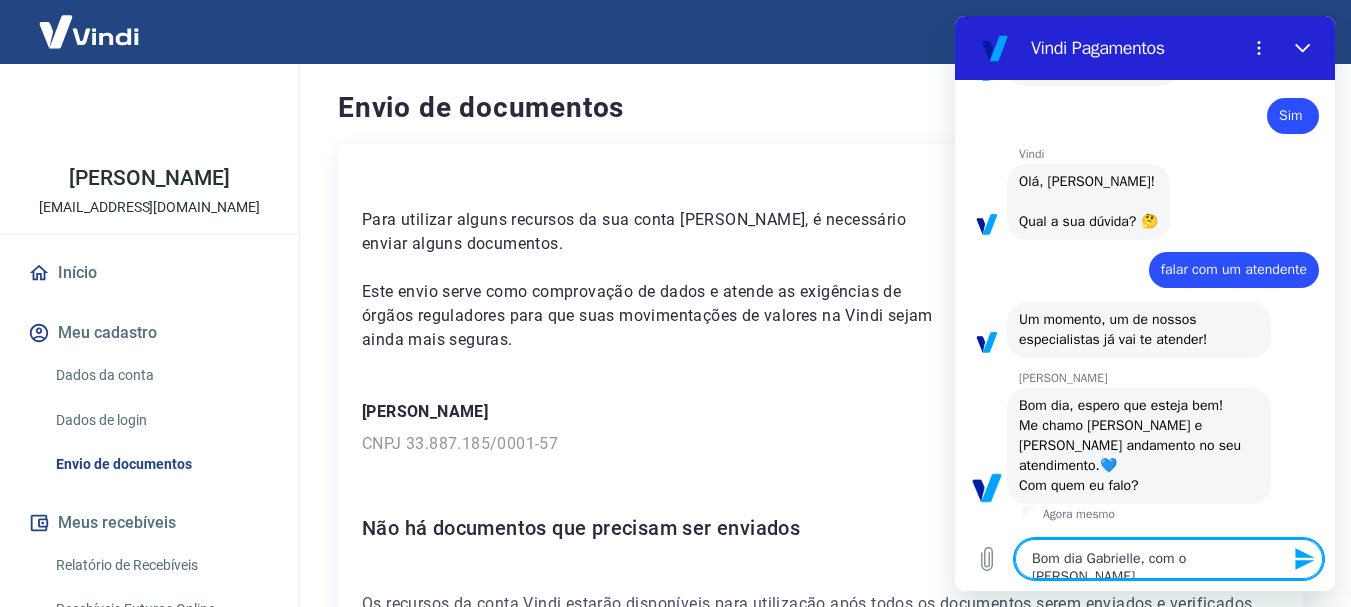 type on "Bom dia [PERSON_NAME], com o [PERSON_NAME]" 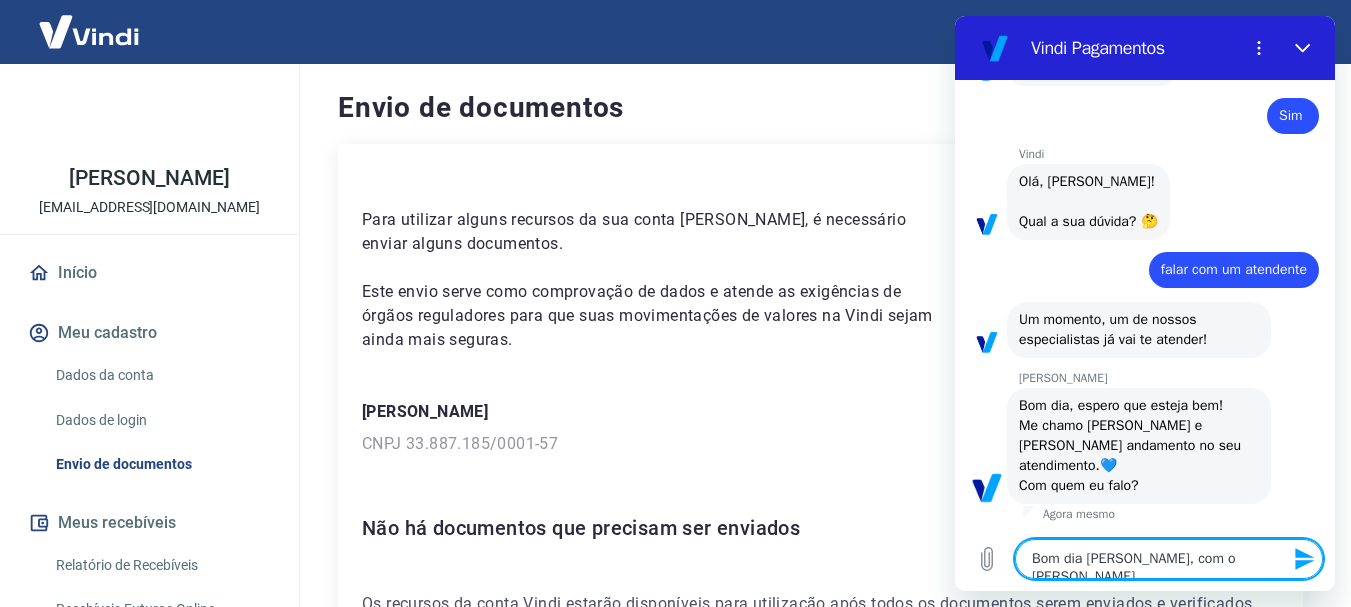 type on "Bom dia [PERSON_NAME], com o [PERSON_NAME]" 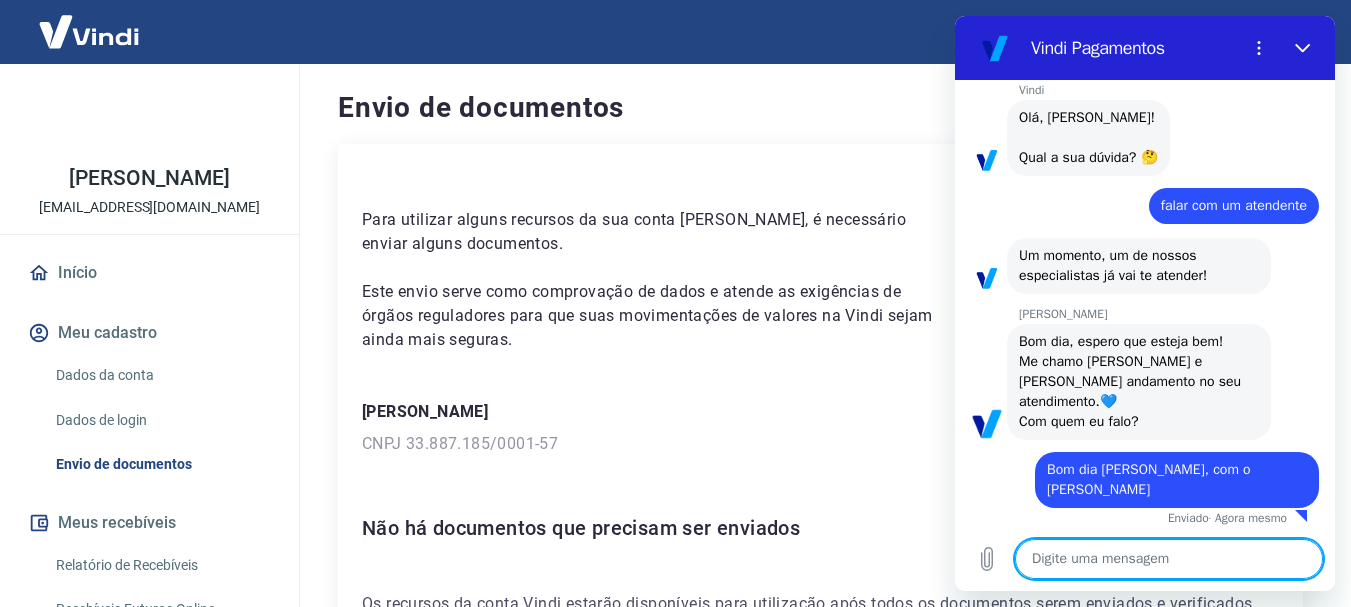 scroll, scrollTop: 790, scrollLeft: 0, axis: vertical 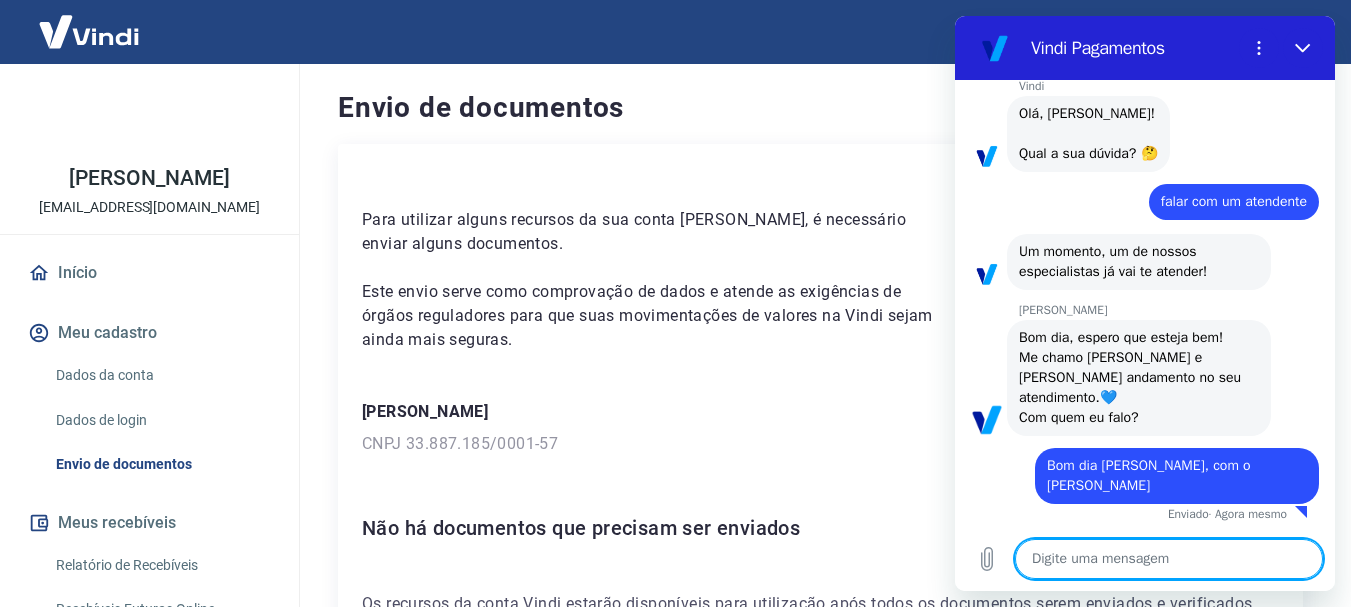 type on "x" 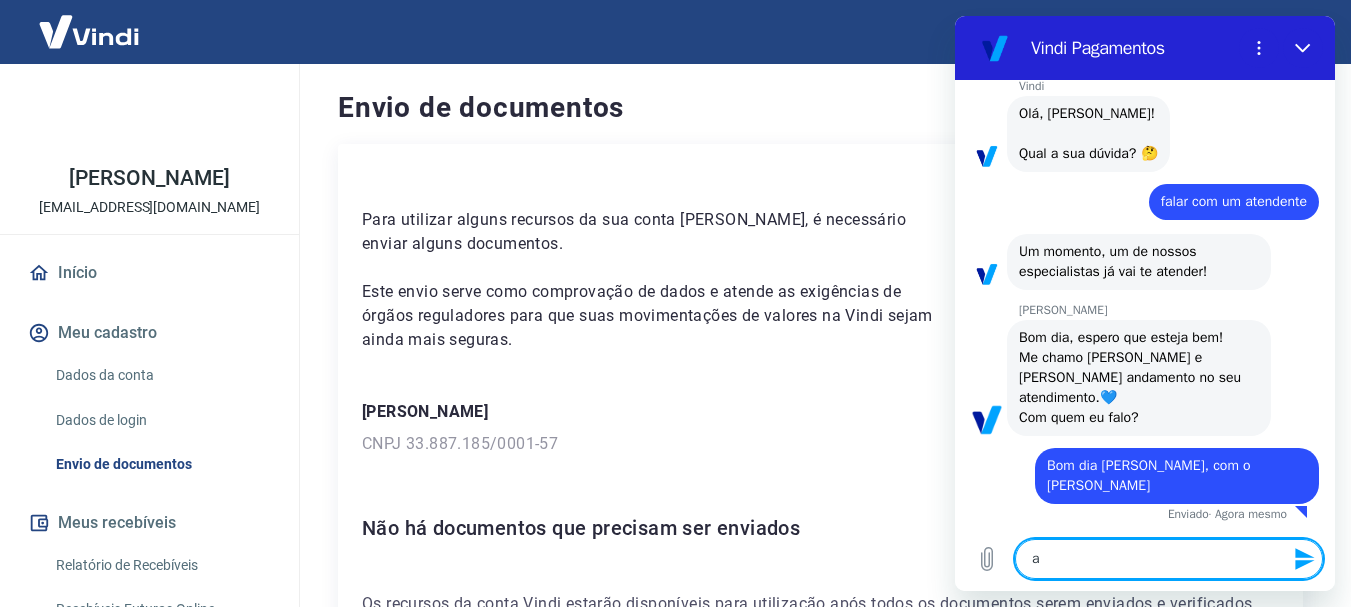 type on "at" 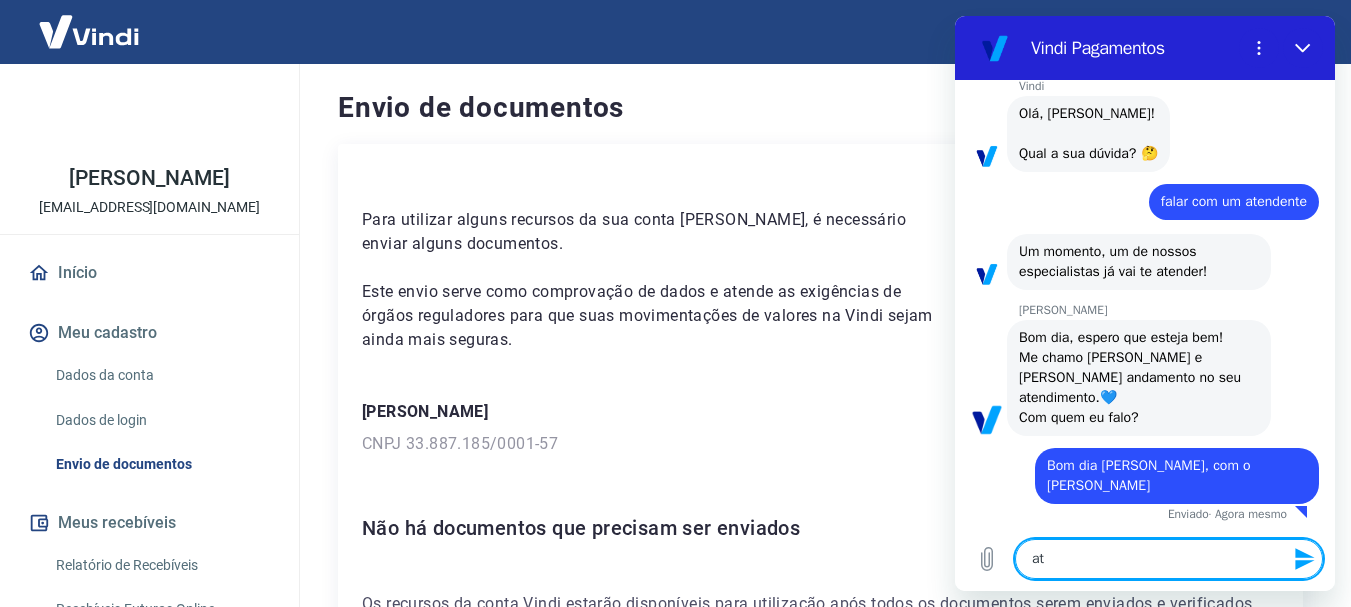 type on "atu" 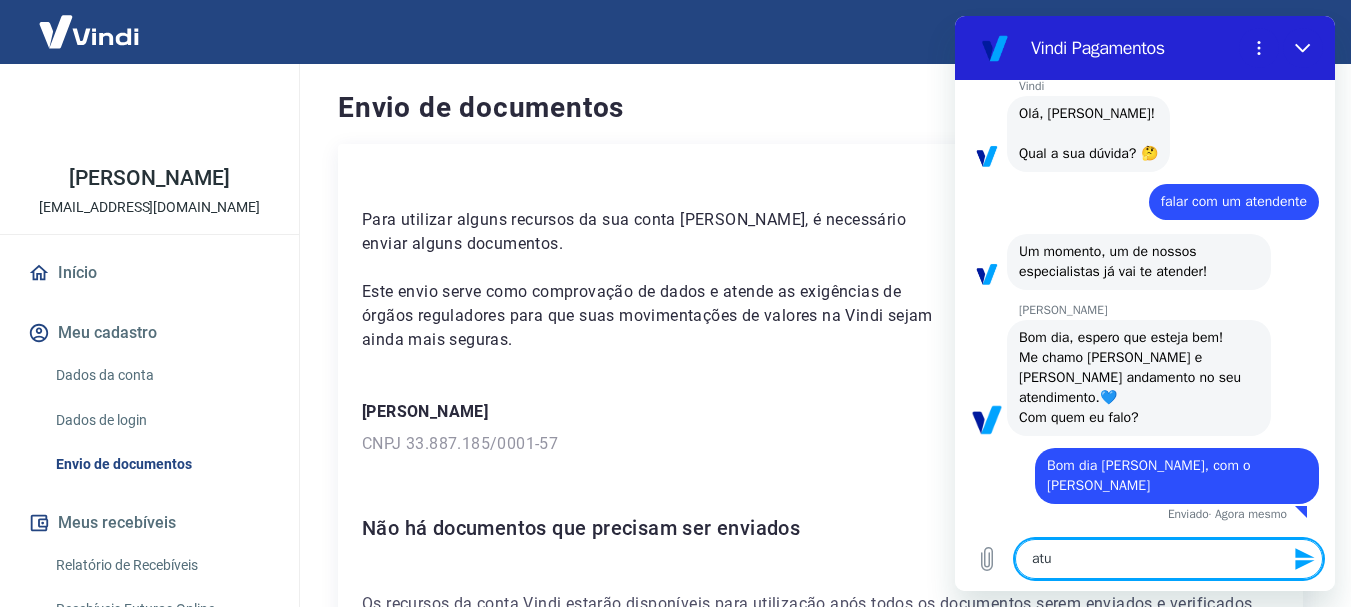 type on "atua" 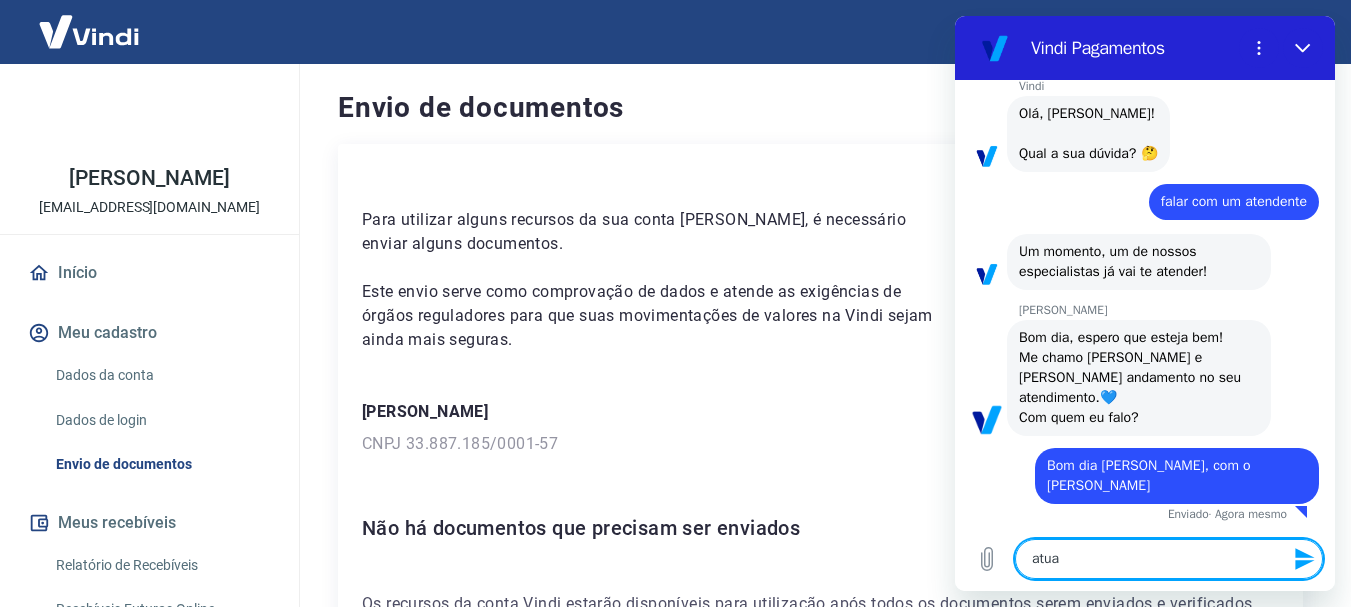 type on "atual" 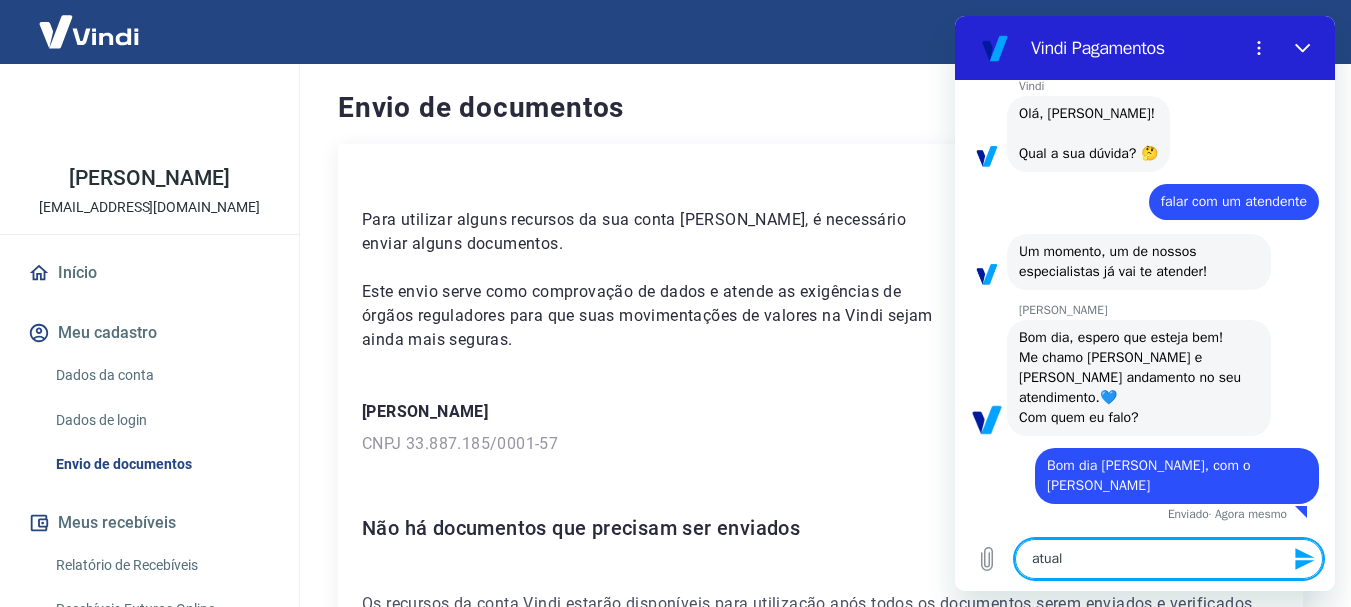 type on "atuali" 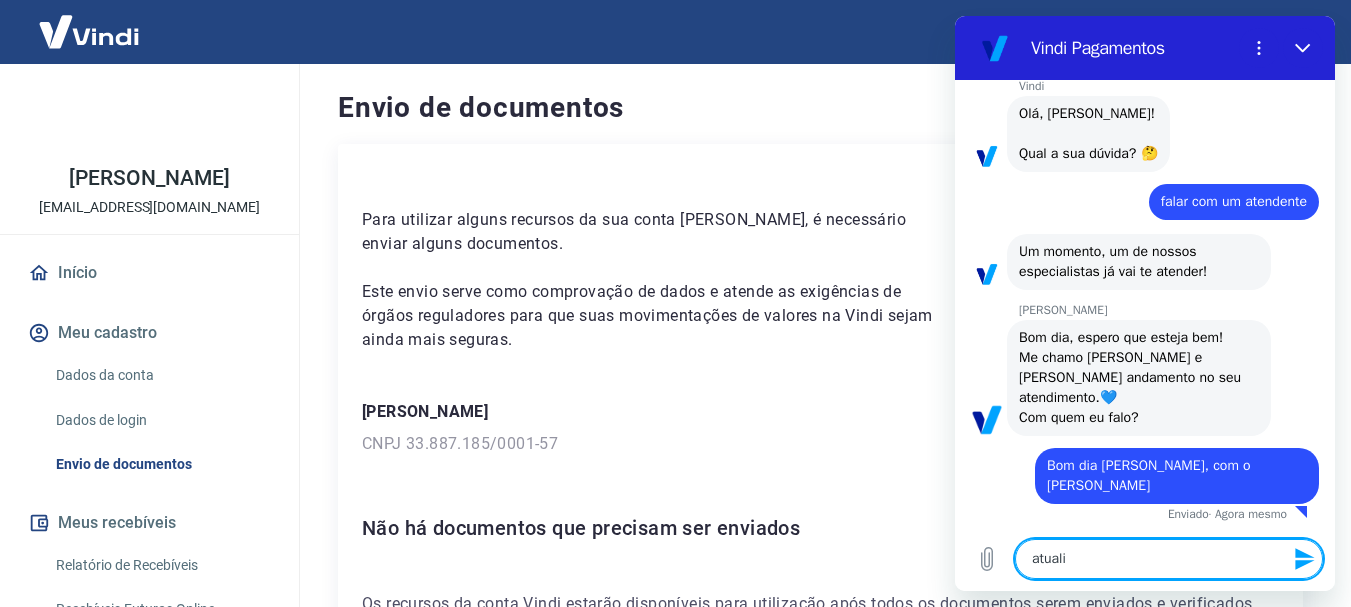 type on "atualiz" 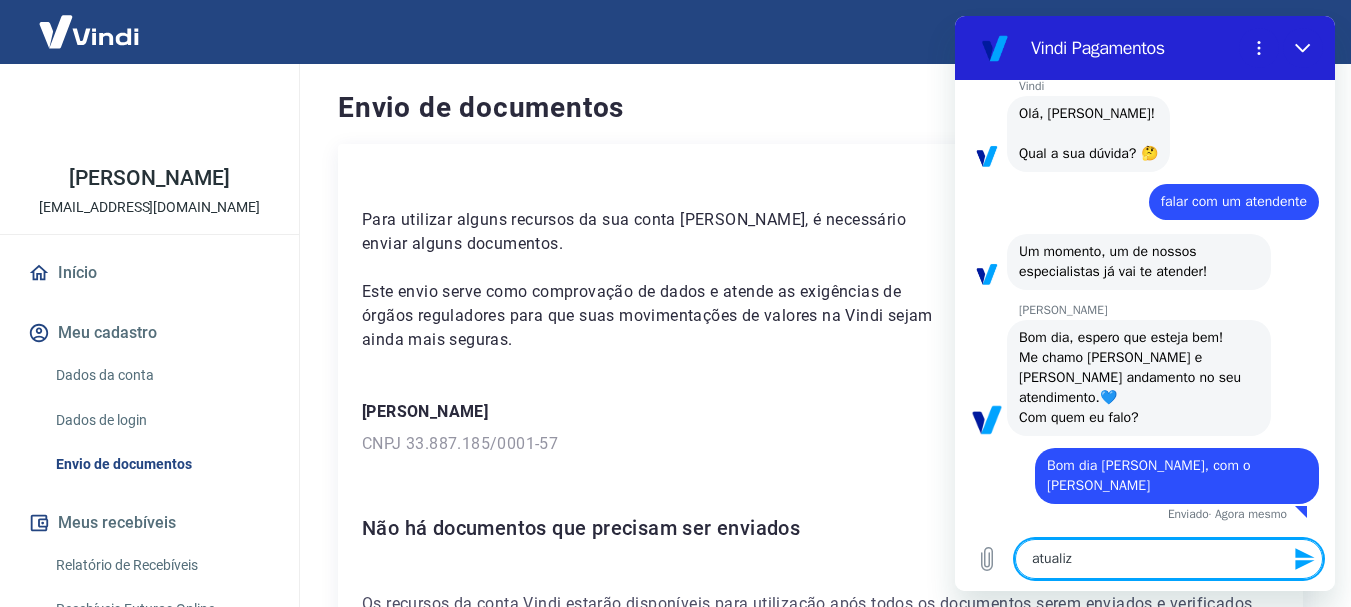 type on "x" 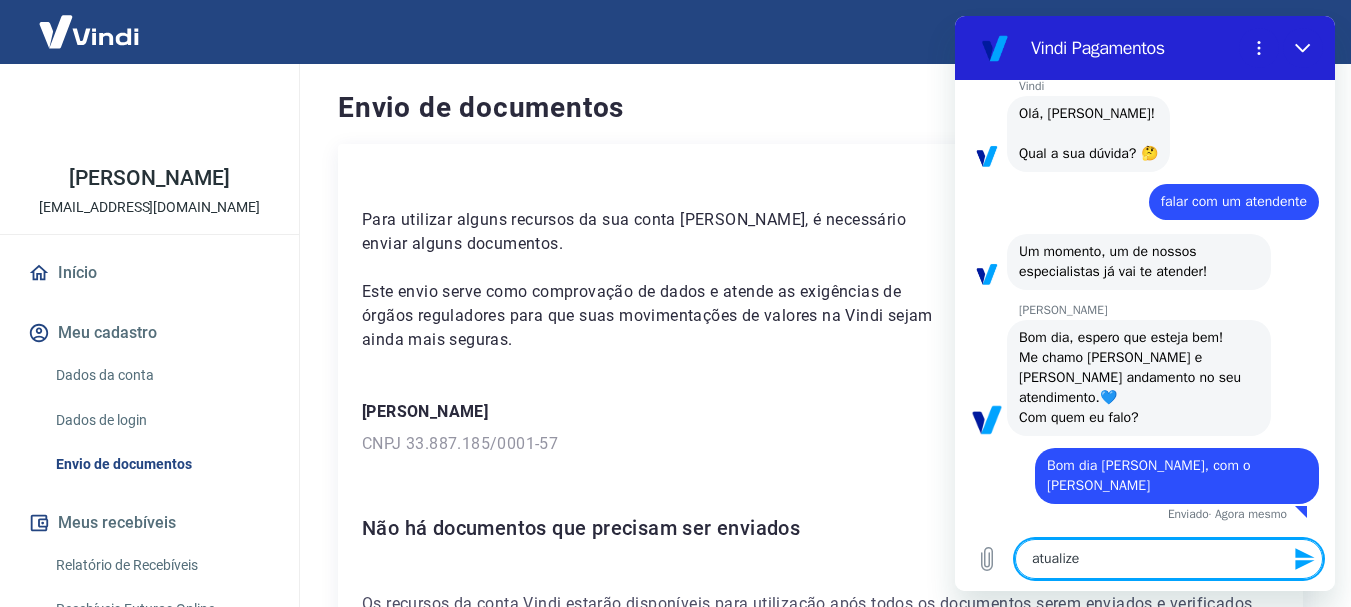 type on "atualizei" 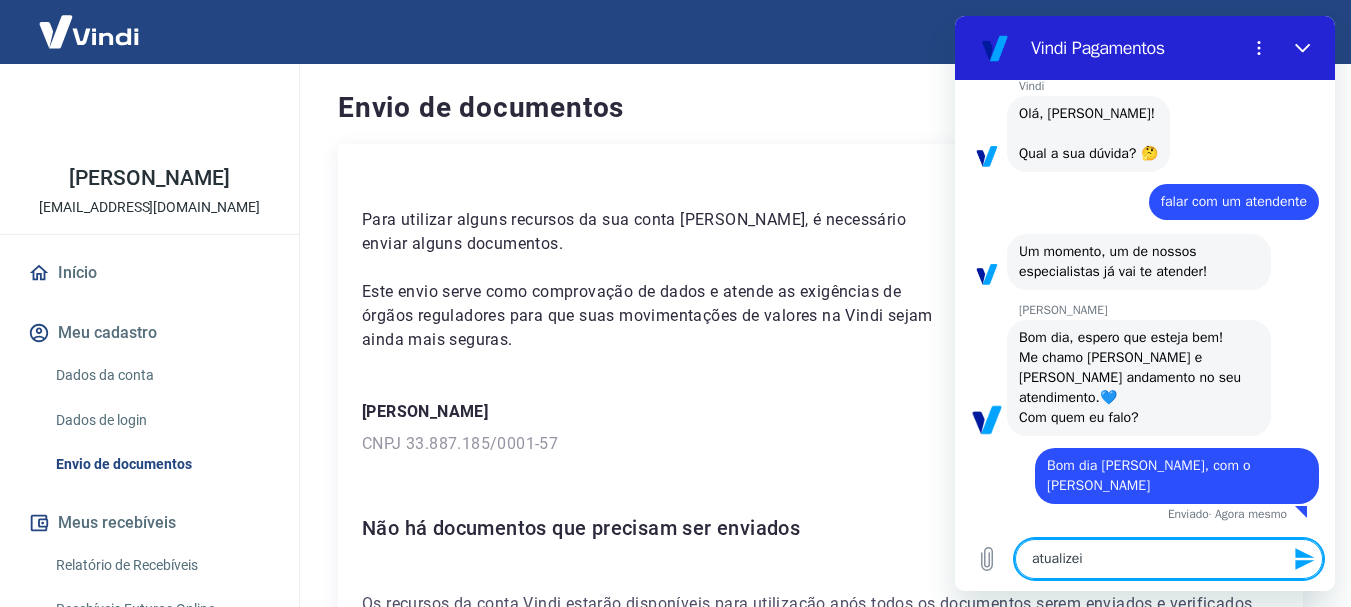 type on "atualizei" 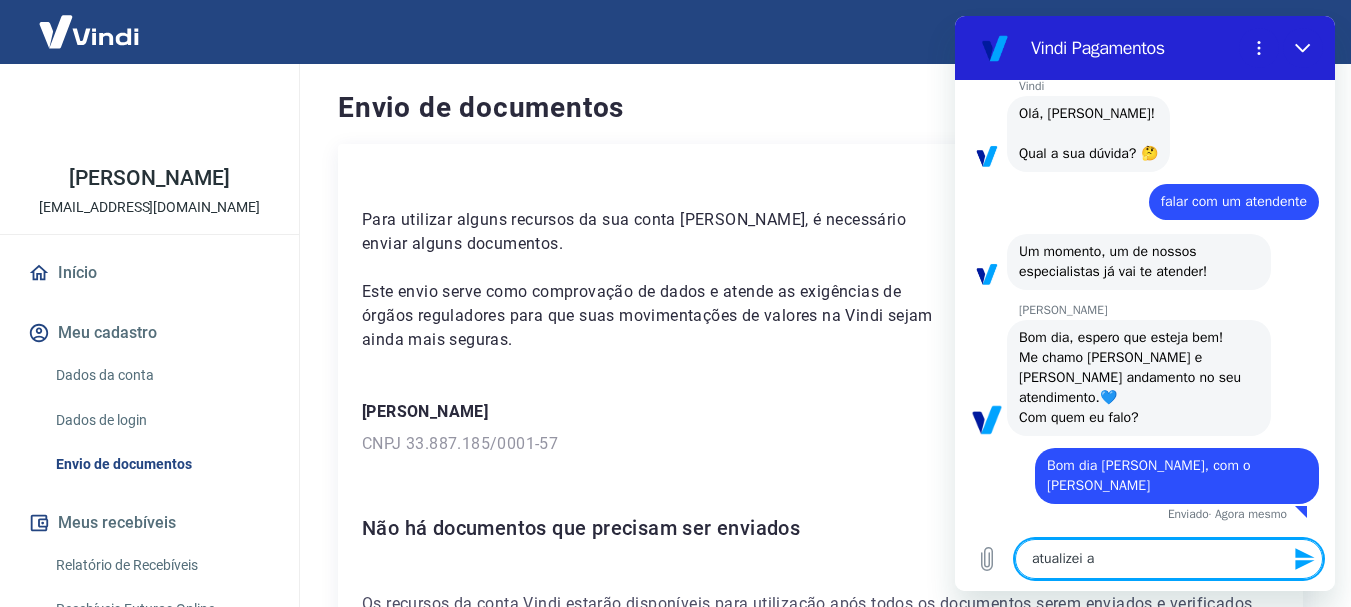 type on "atualizei a" 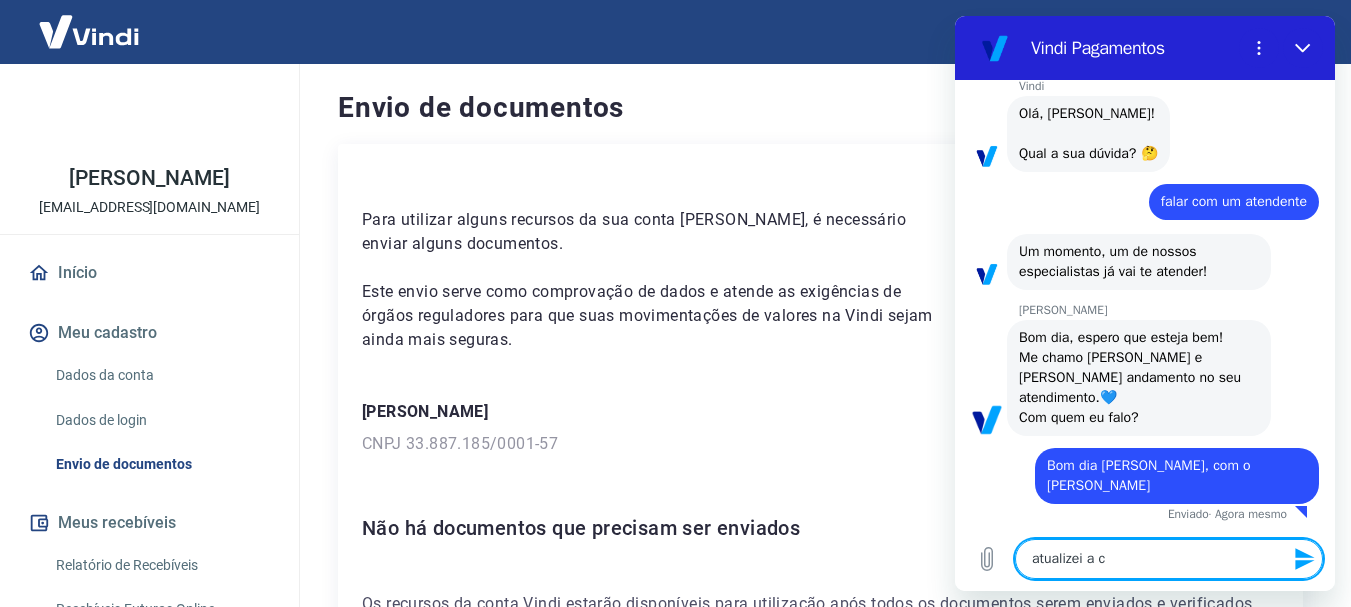 type on "atualizei a co" 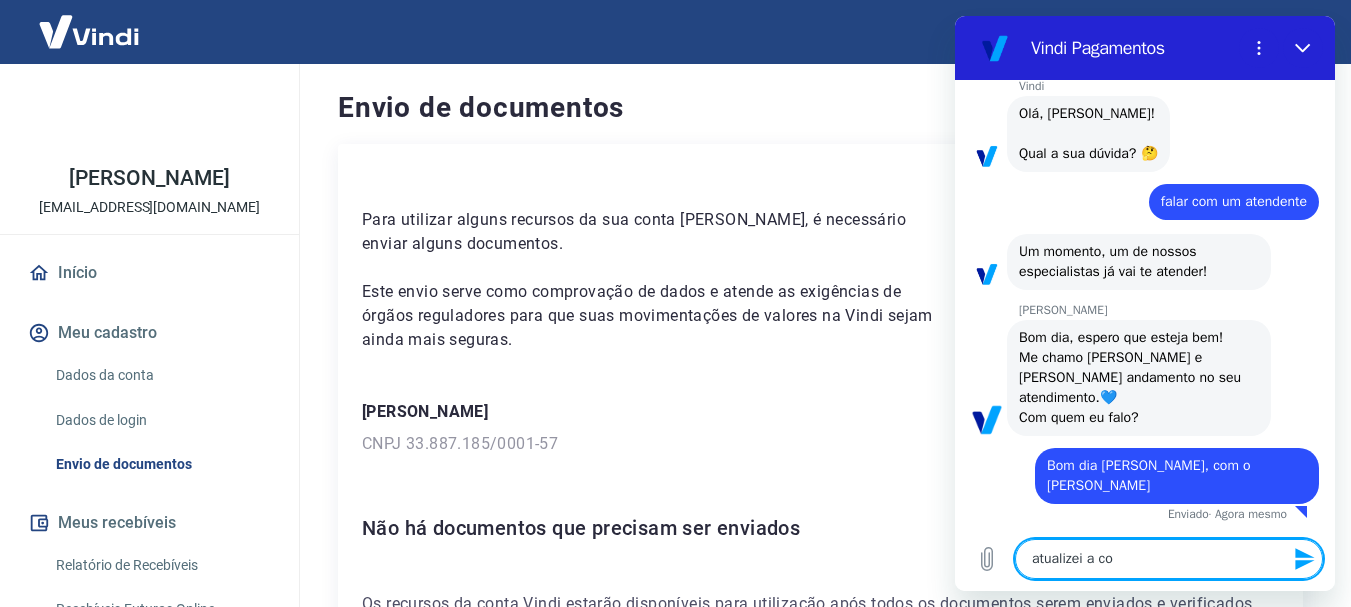 type on "atualizei a con" 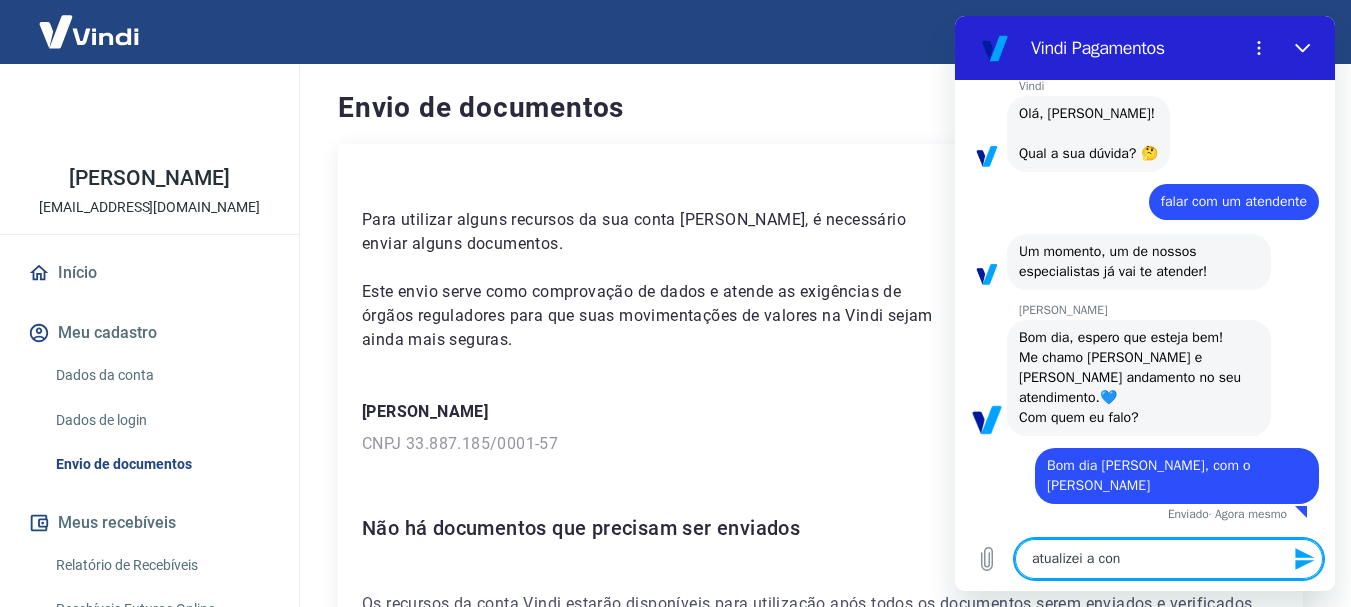 type on "atualizei a cont" 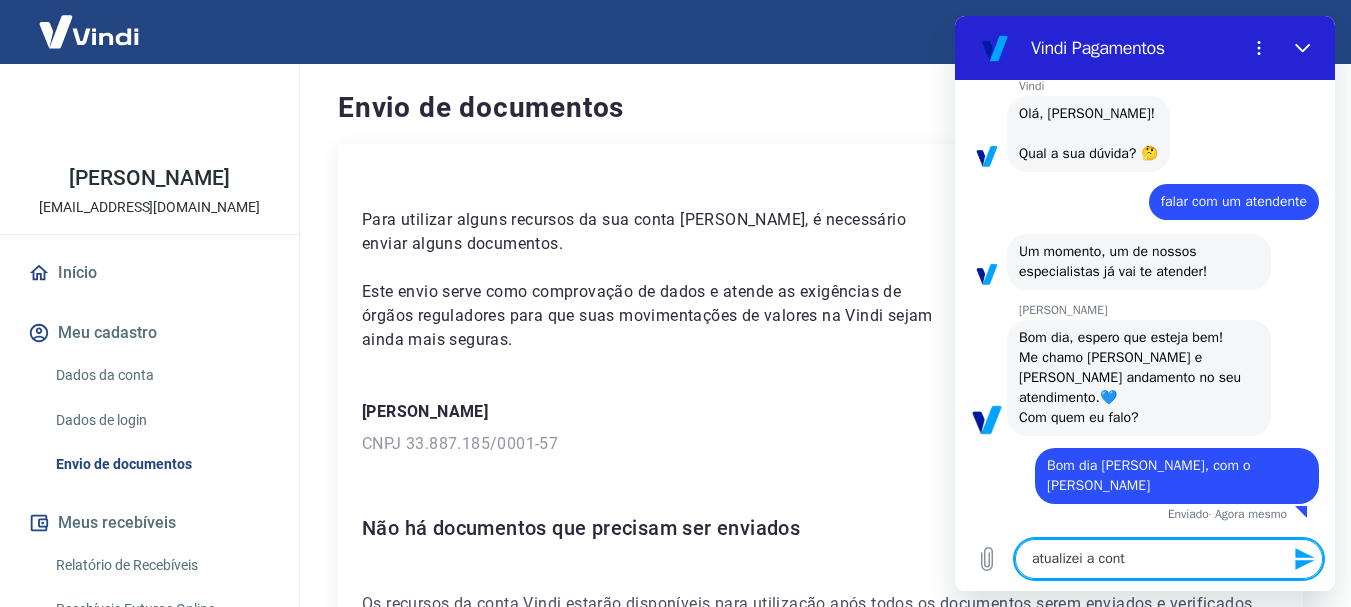 type on "atualizei a conta" 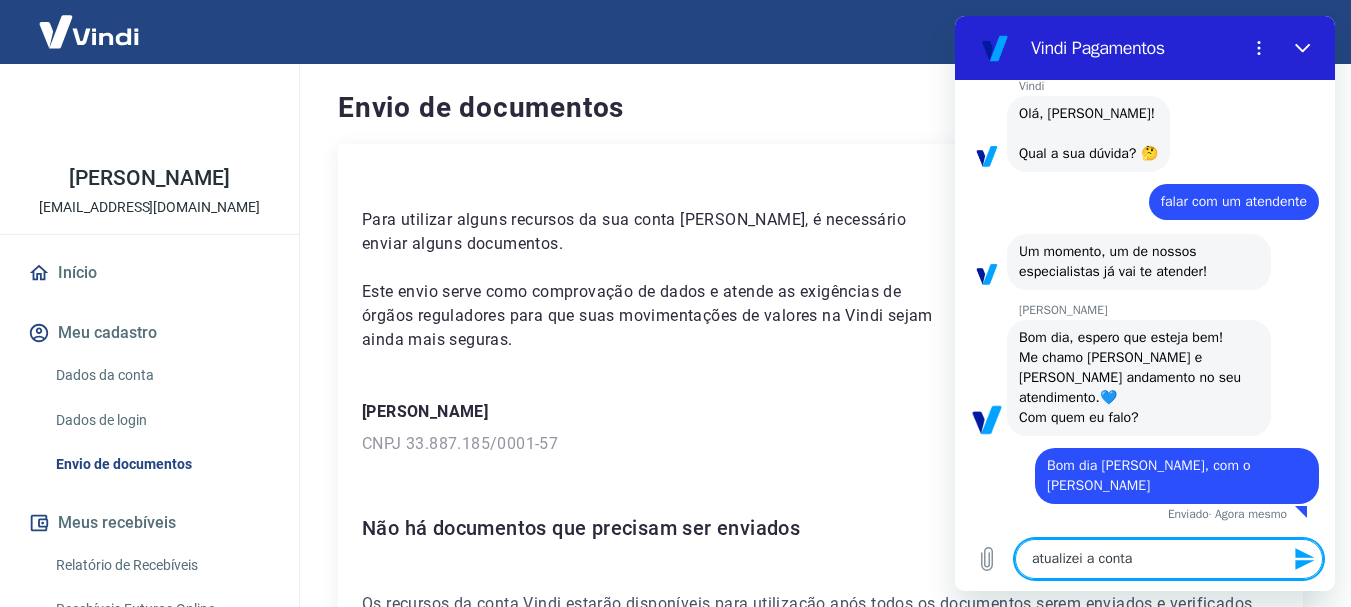 type on "atualizei a conta" 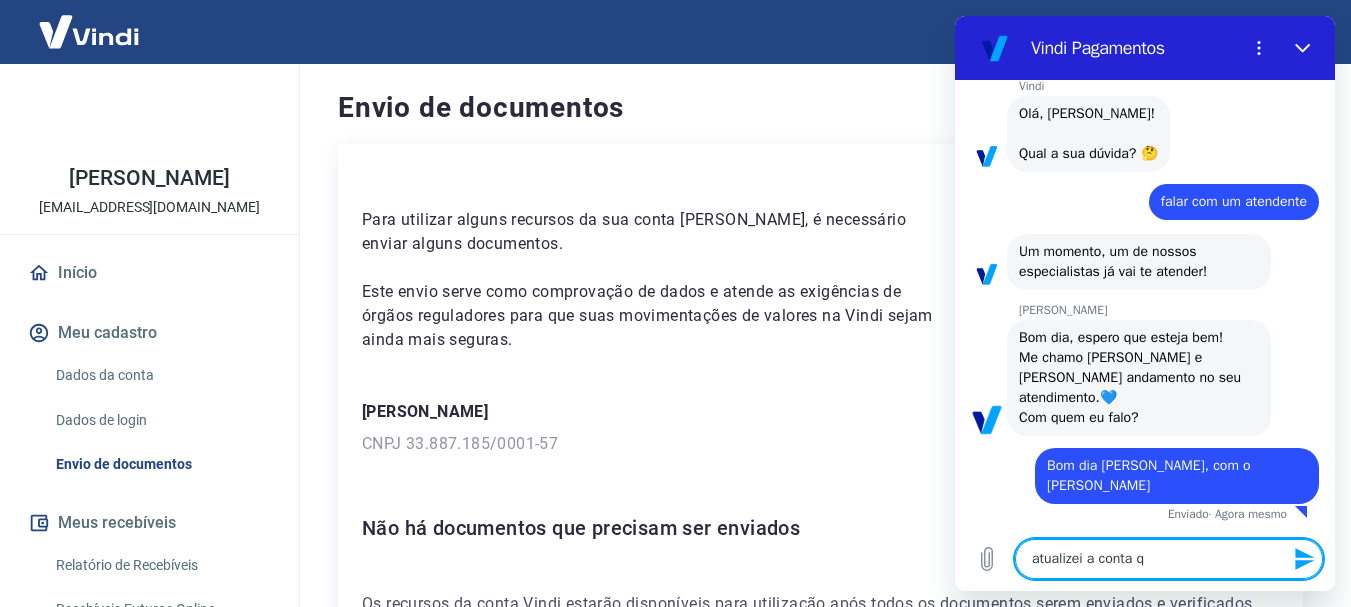 type on "atualizei a conta qu" 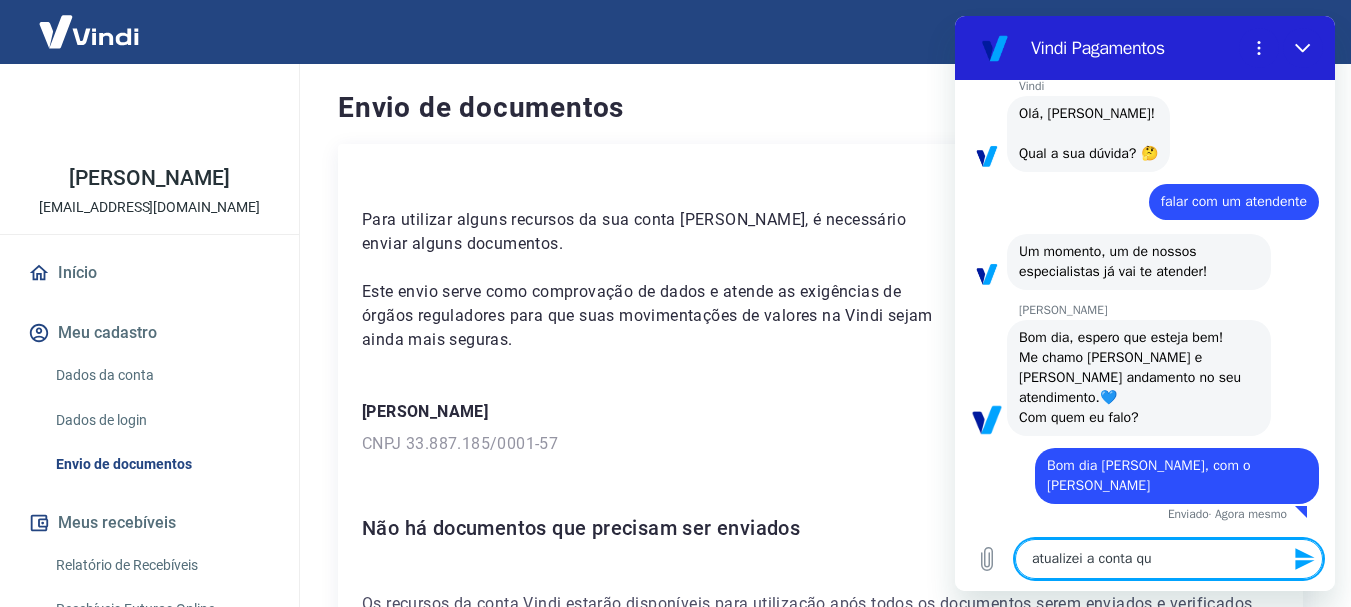 type on "atualizei a conta que" 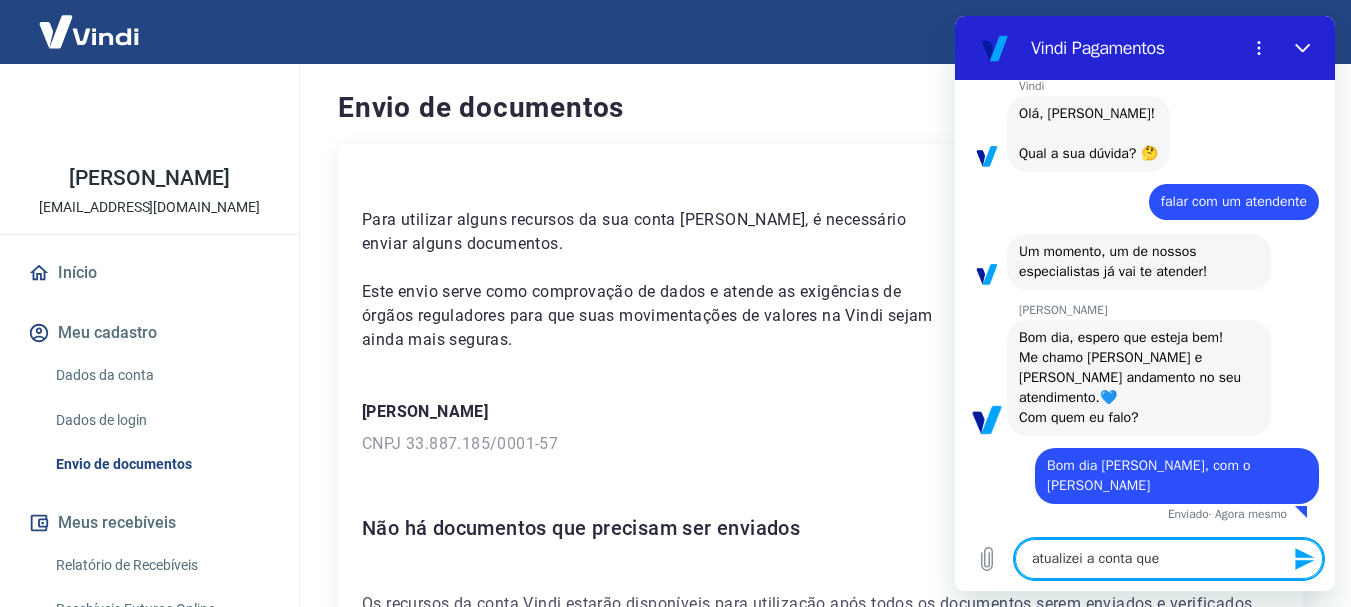 type on "atualizei a conta que" 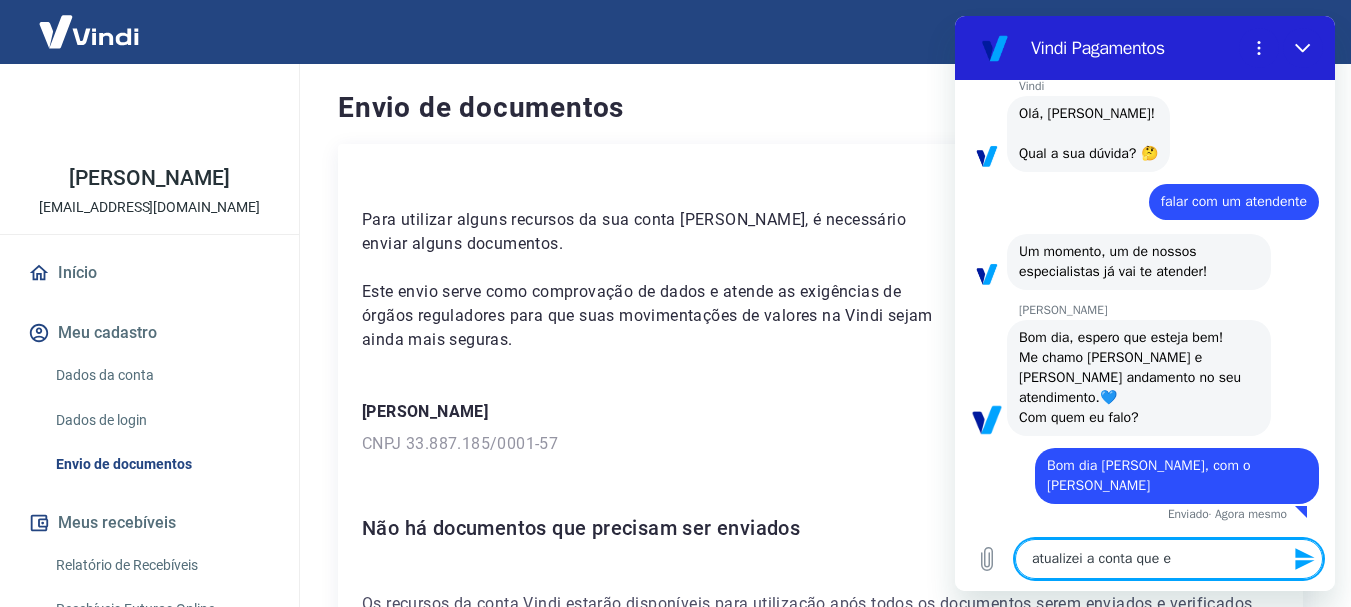 type on "atualizei a conta que es" 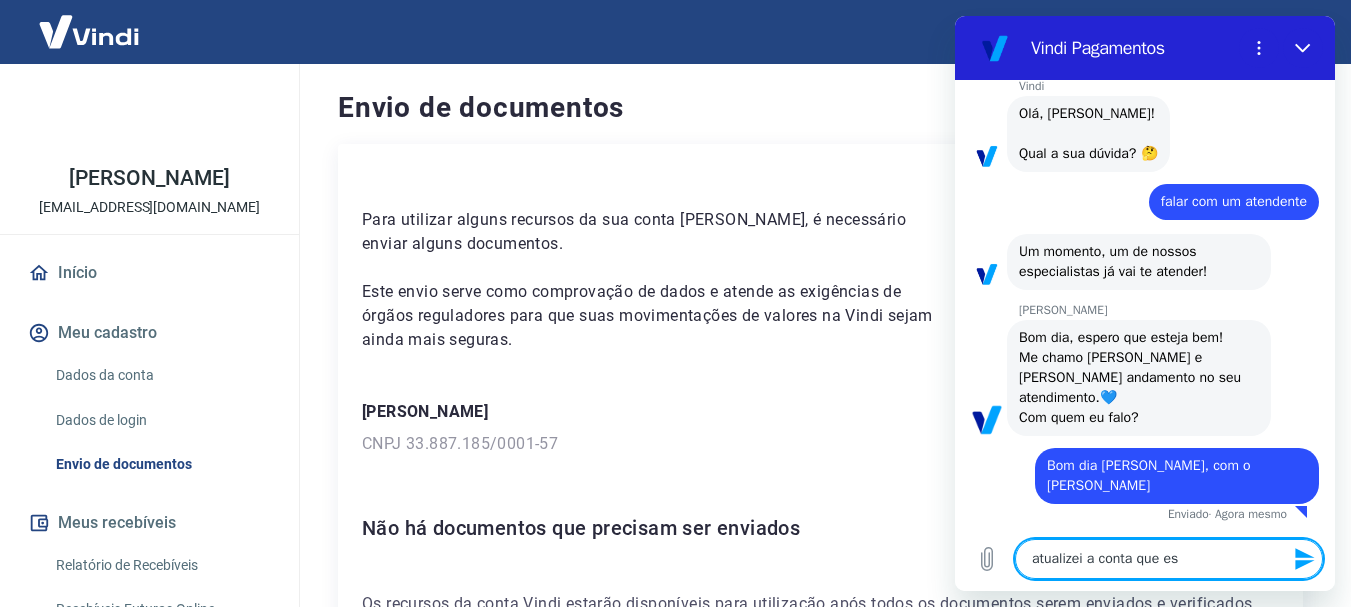 type on "atualizei a conta que est" 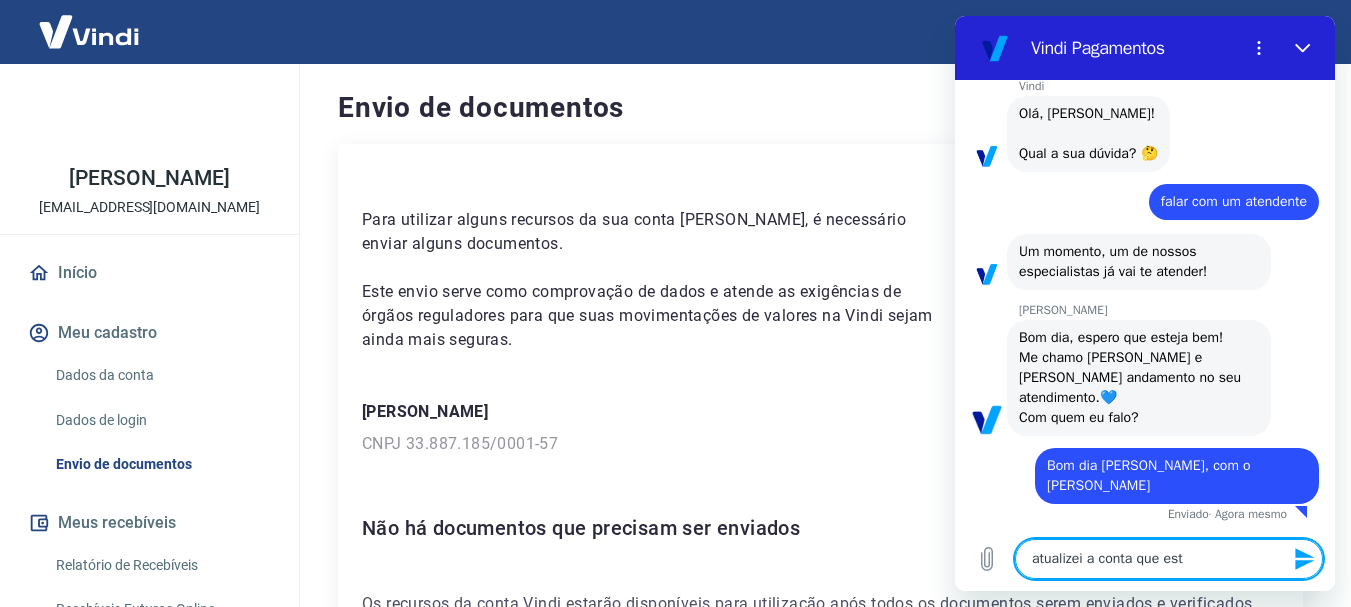 type on "atualizei a conta que esta" 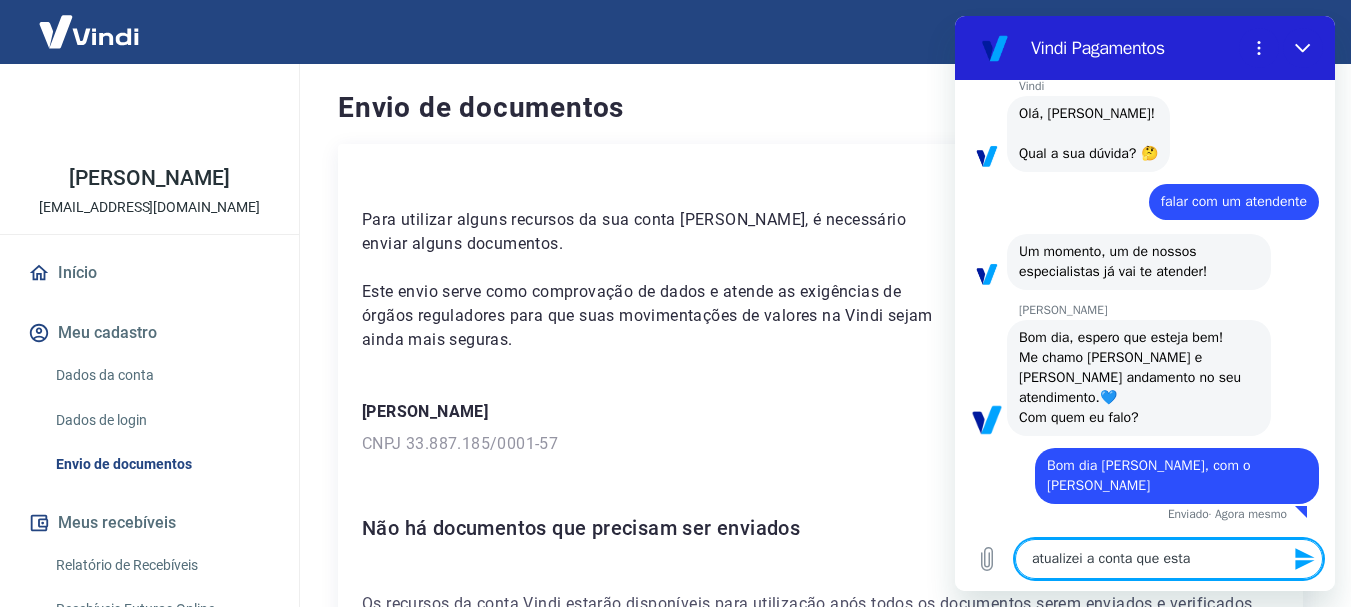 type on "x" 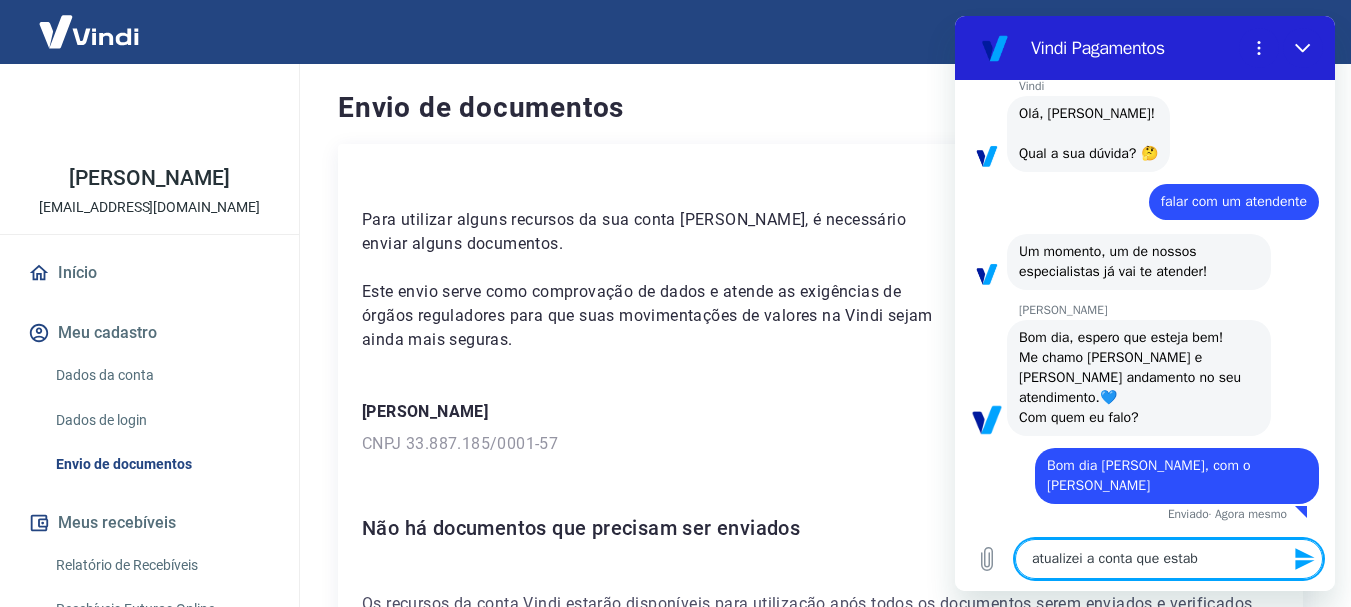 type on "atualizei a conta que esta" 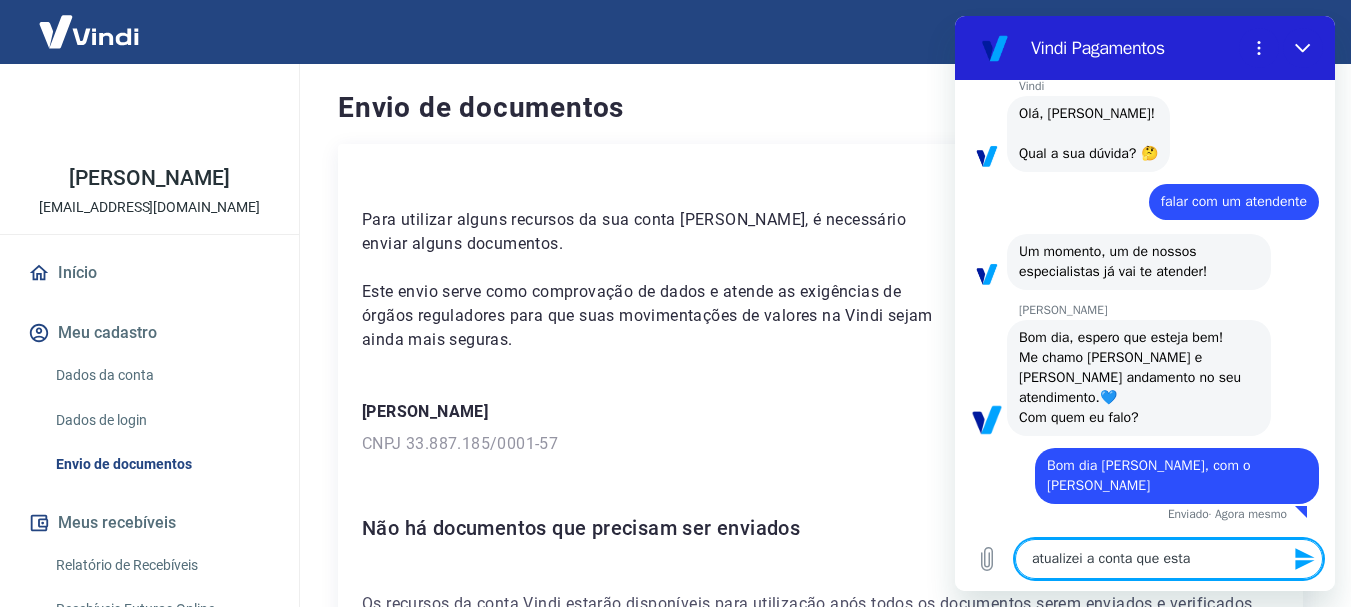 type on "atualizei a conta que estav" 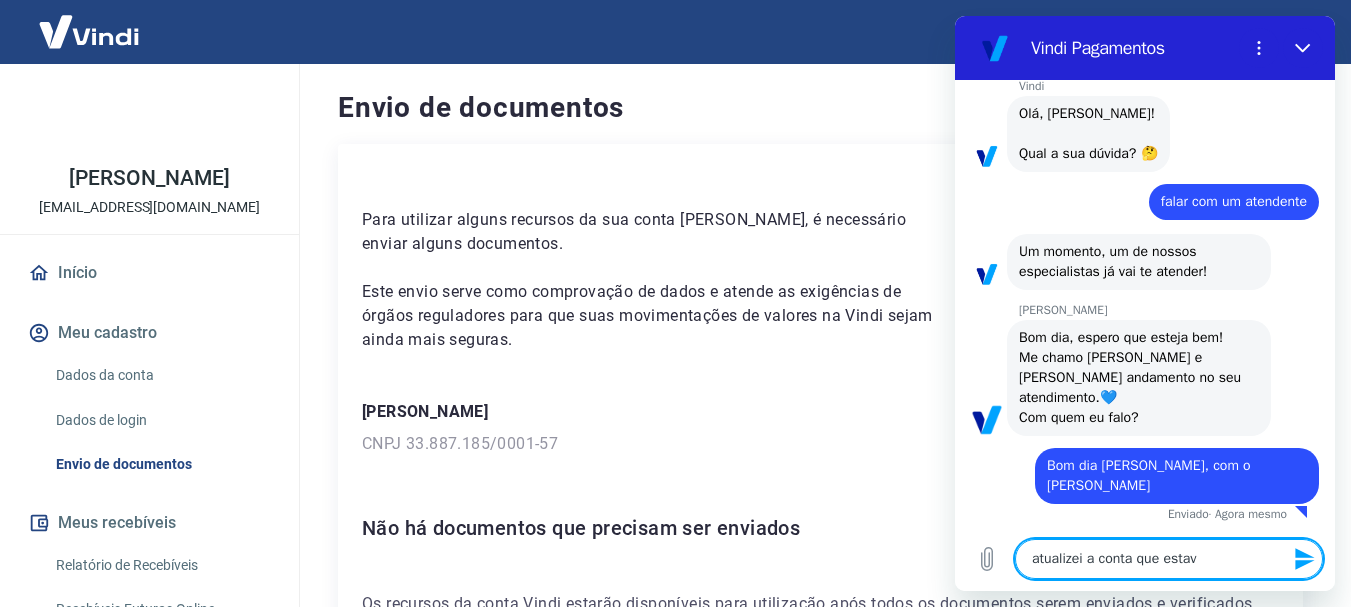 type on "x" 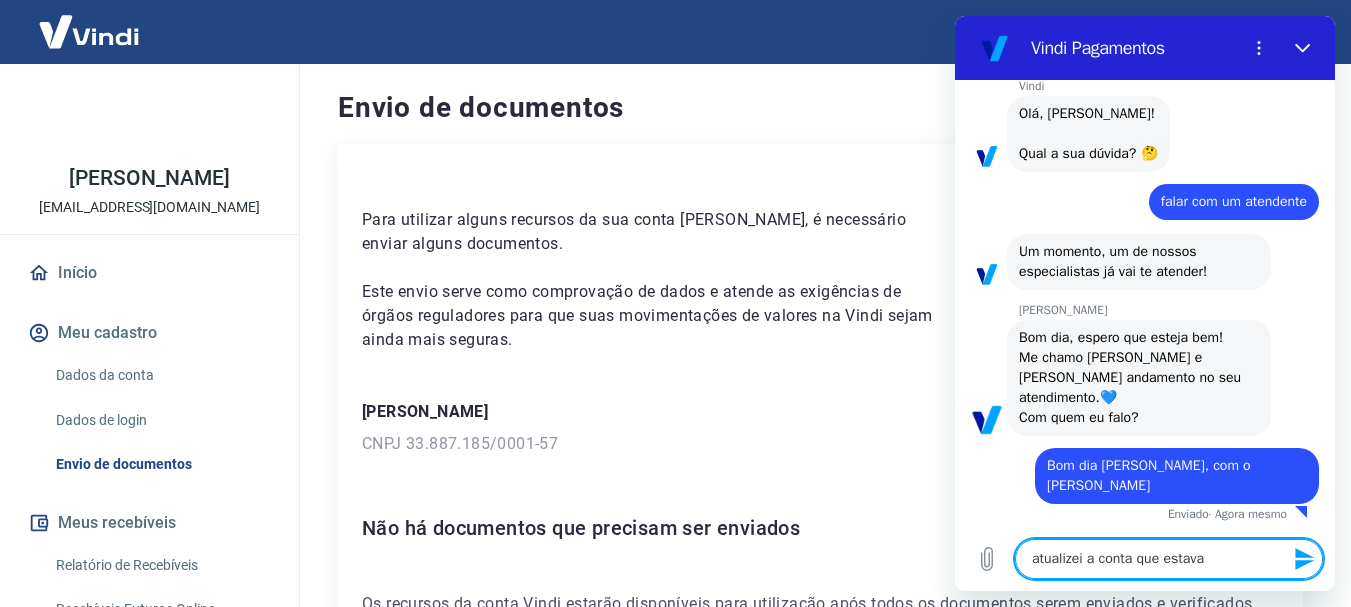 type on "atualizei a conta que estava" 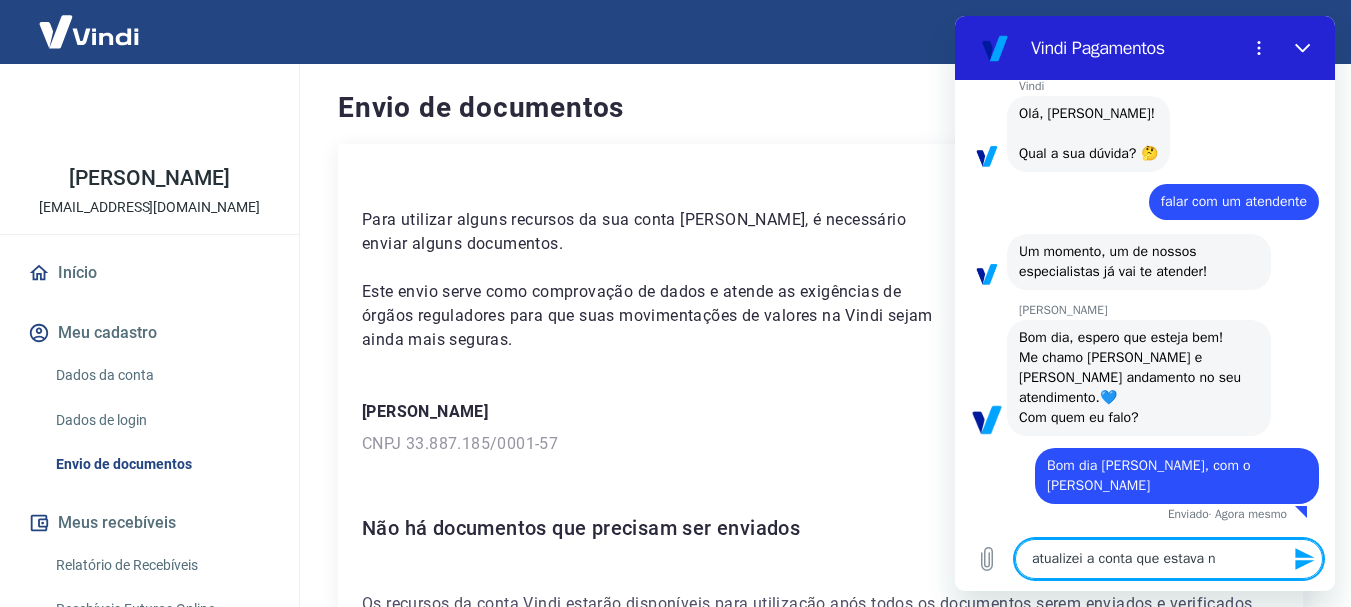 type on "atualizei a conta que estava no" 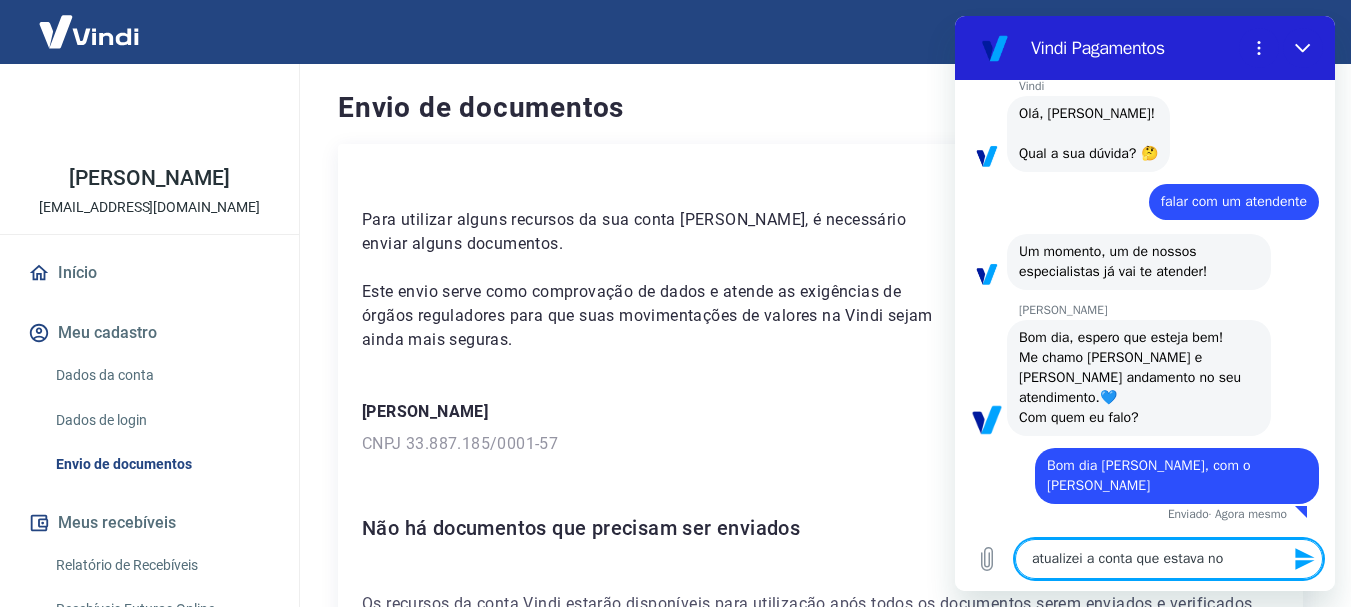 type on "atualizei a conta que estava no" 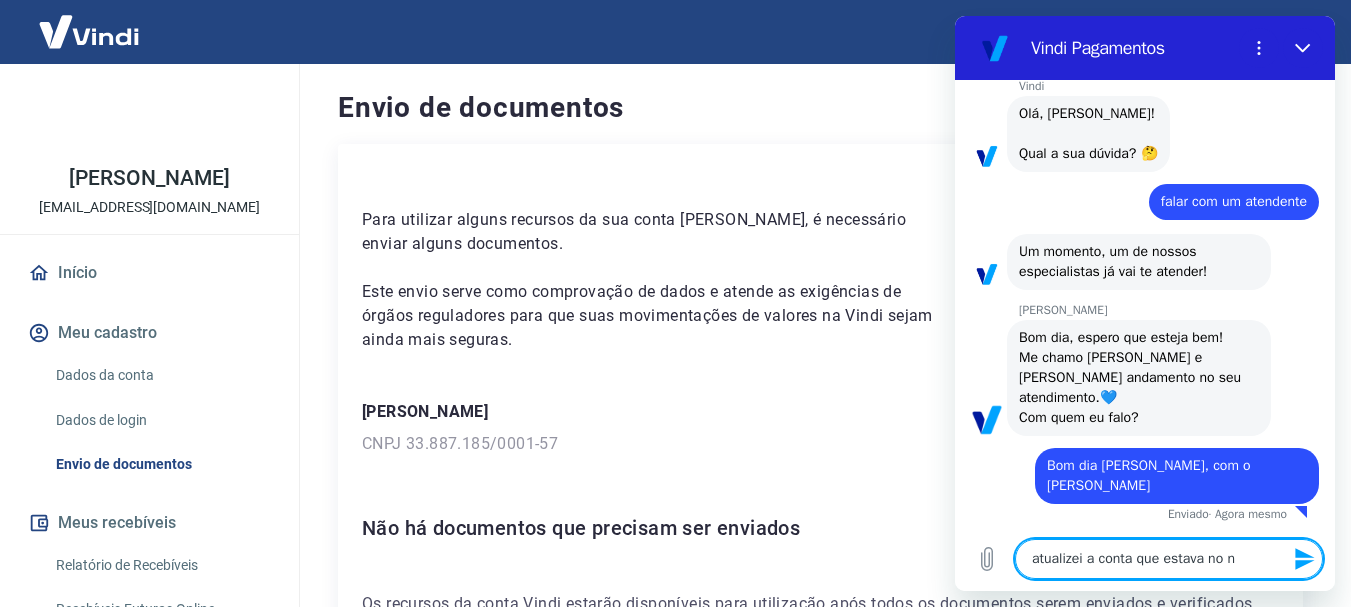 type on "atualizei a conta que estava no no" 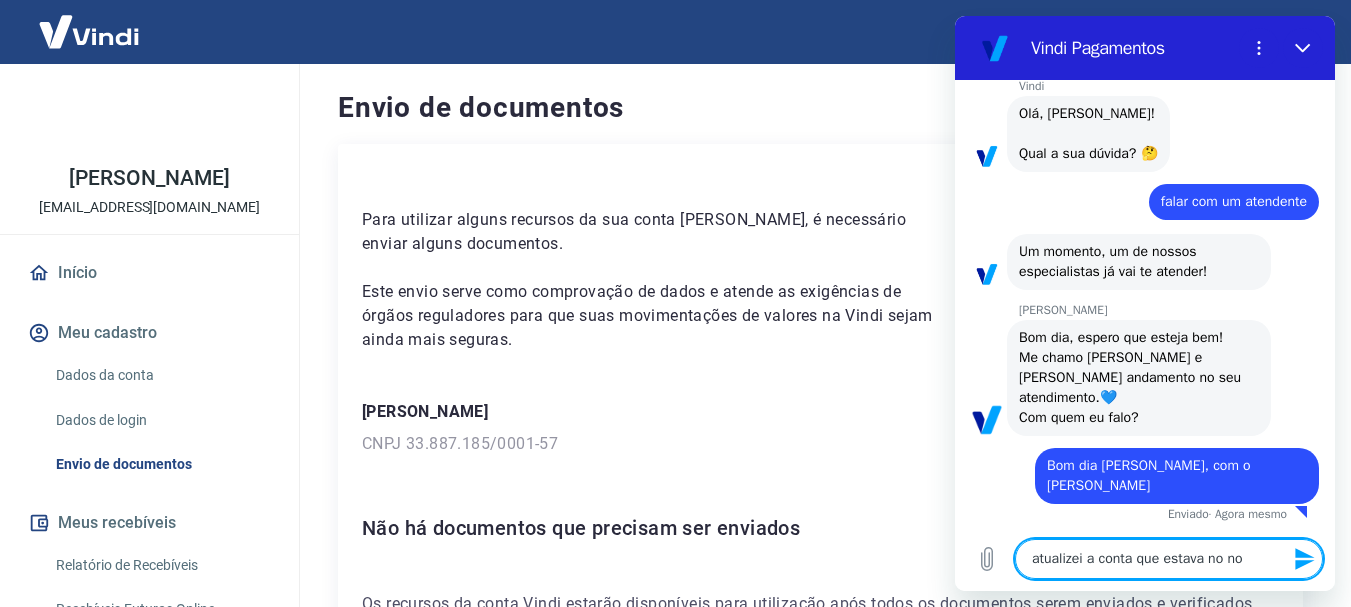type on "atualizei a conta que estava no nom" 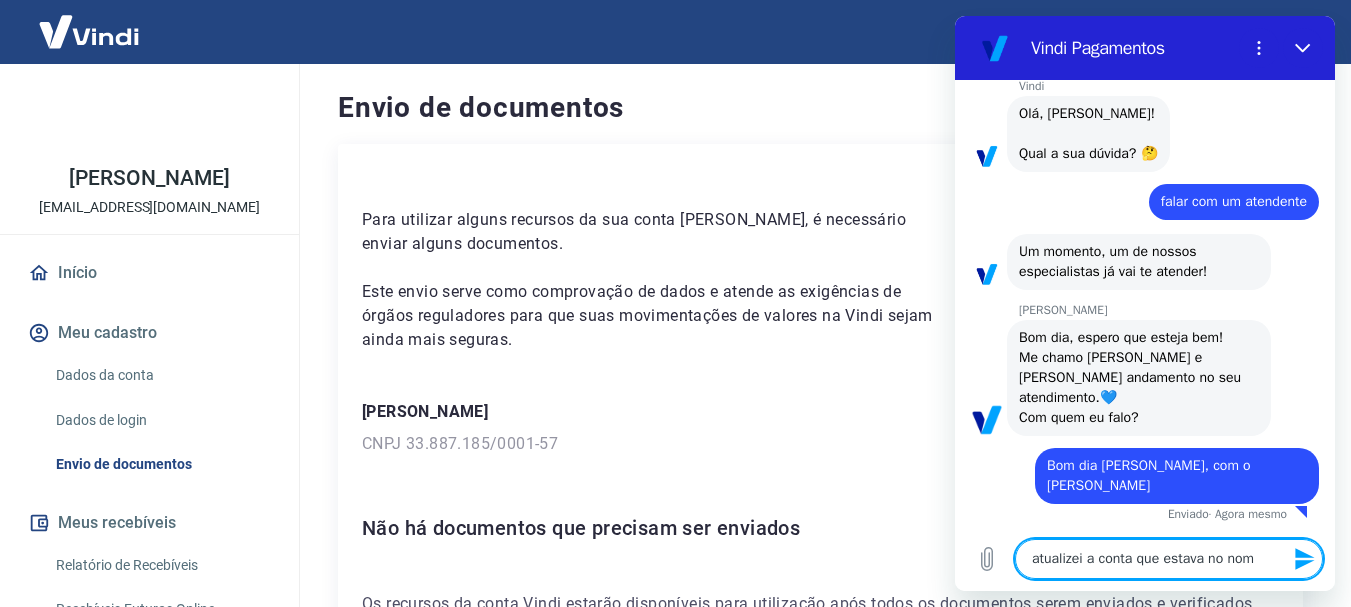 type on "atualizei a conta que estava no nome" 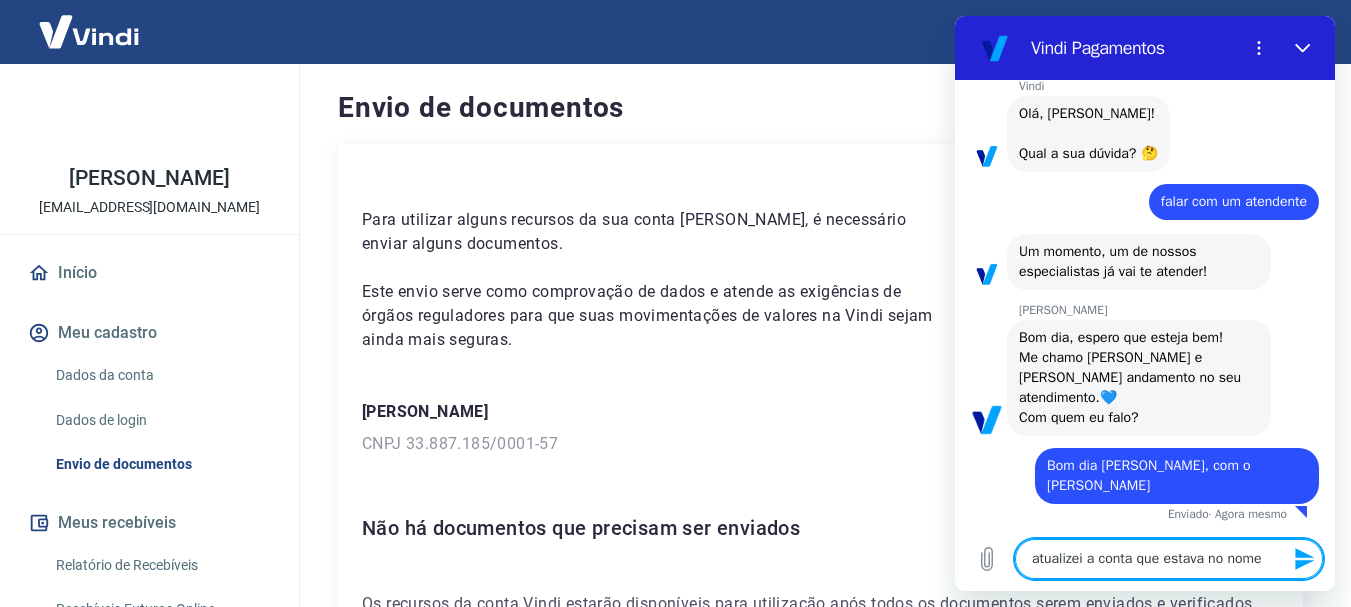 type 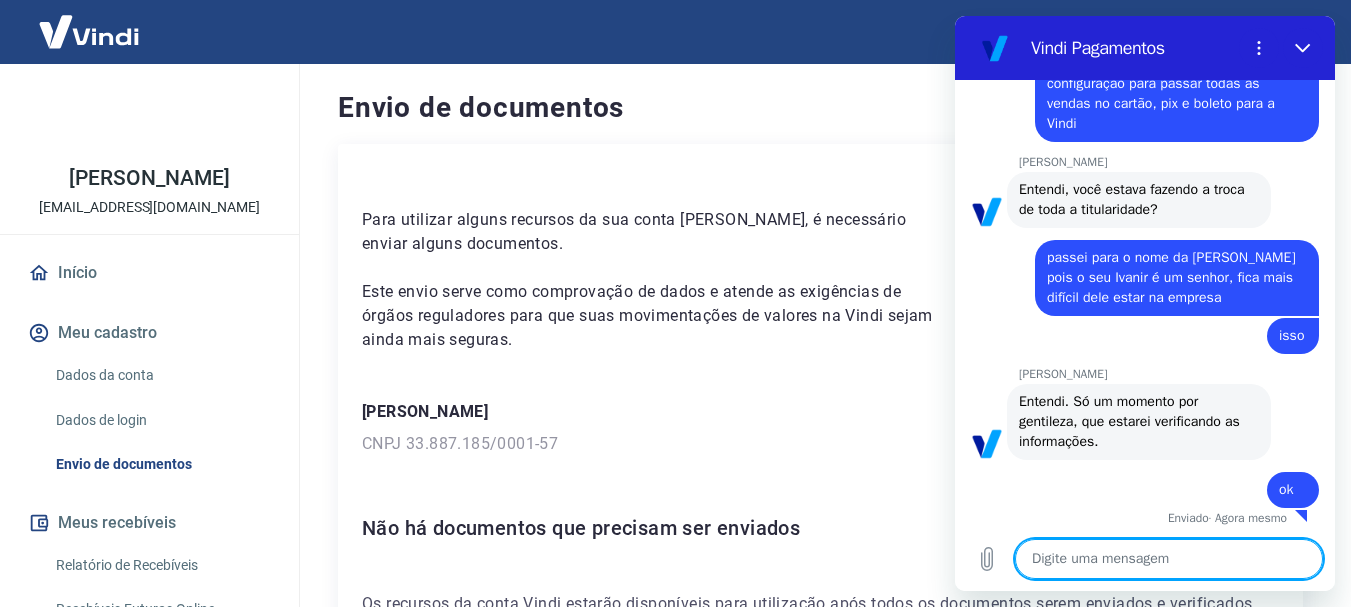 scroll, scrollTop: 1372, scrollLeft: 0, axis: vertical 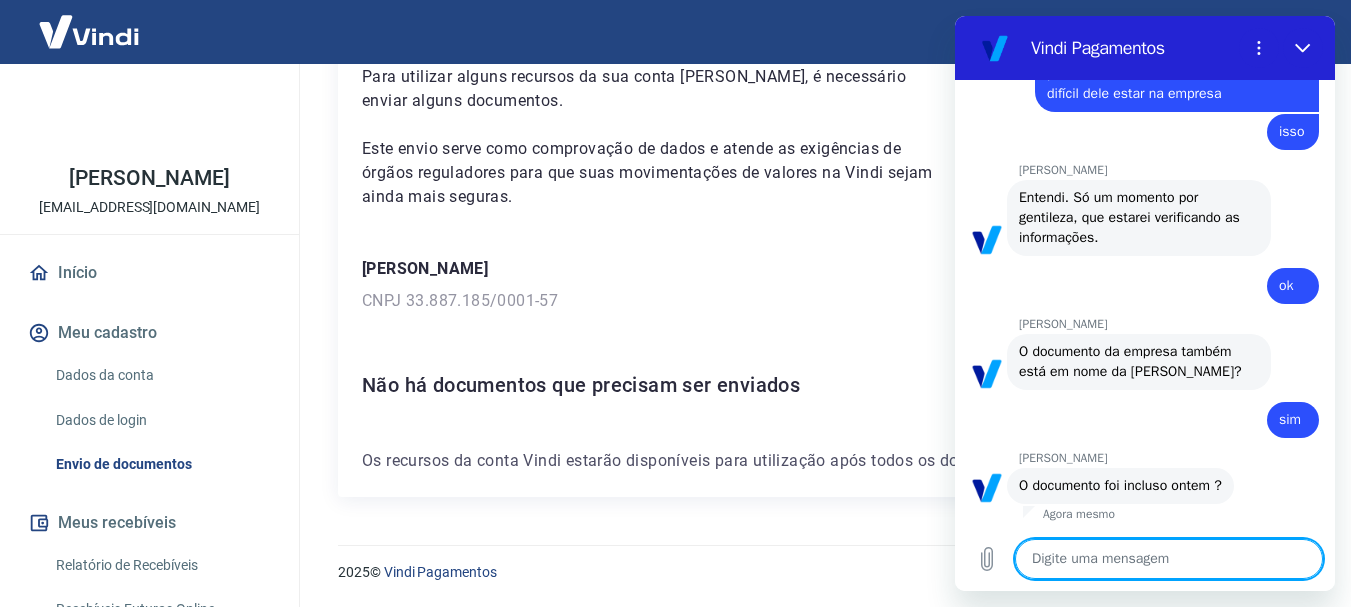 click at bounding box center [1169, 559] 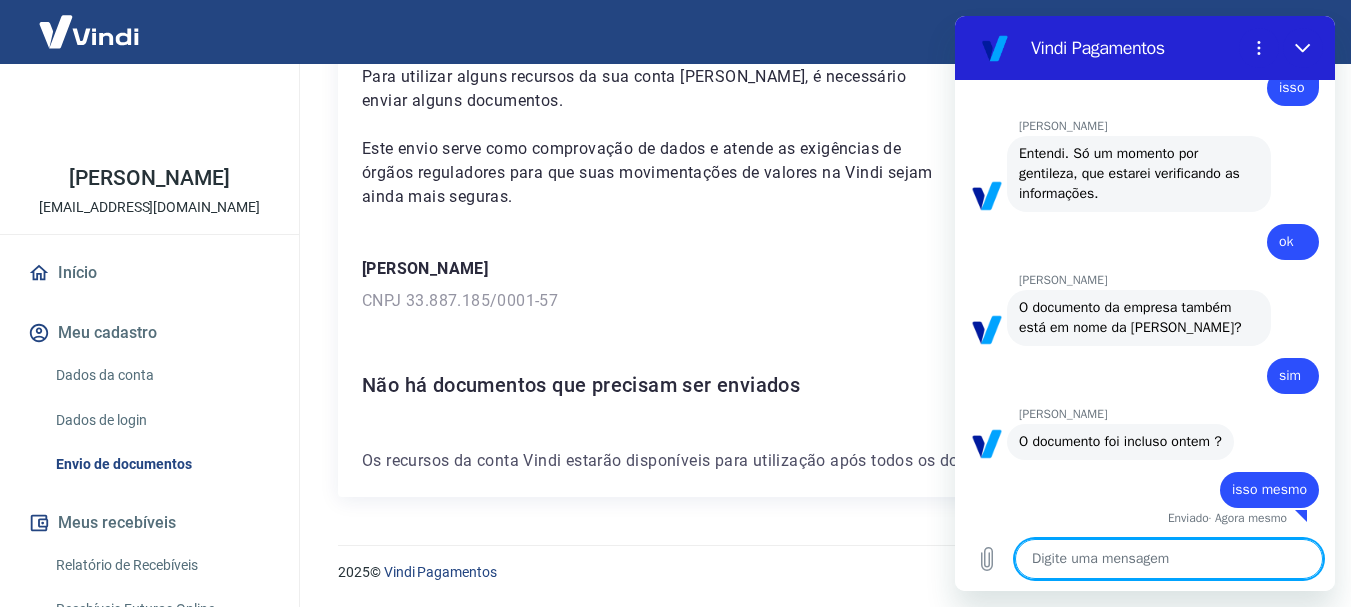 scroll, scrollTop: 1620, scrollLeft: 0, axis: vertical 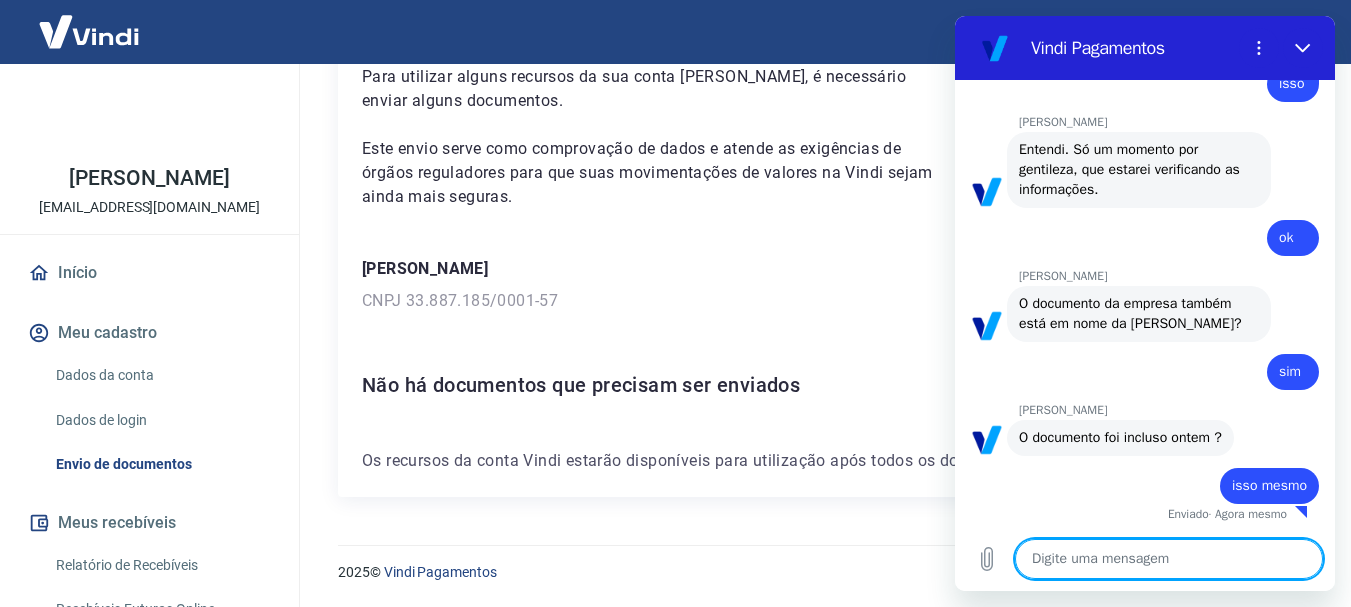 click at bounding box center (1169, 559) 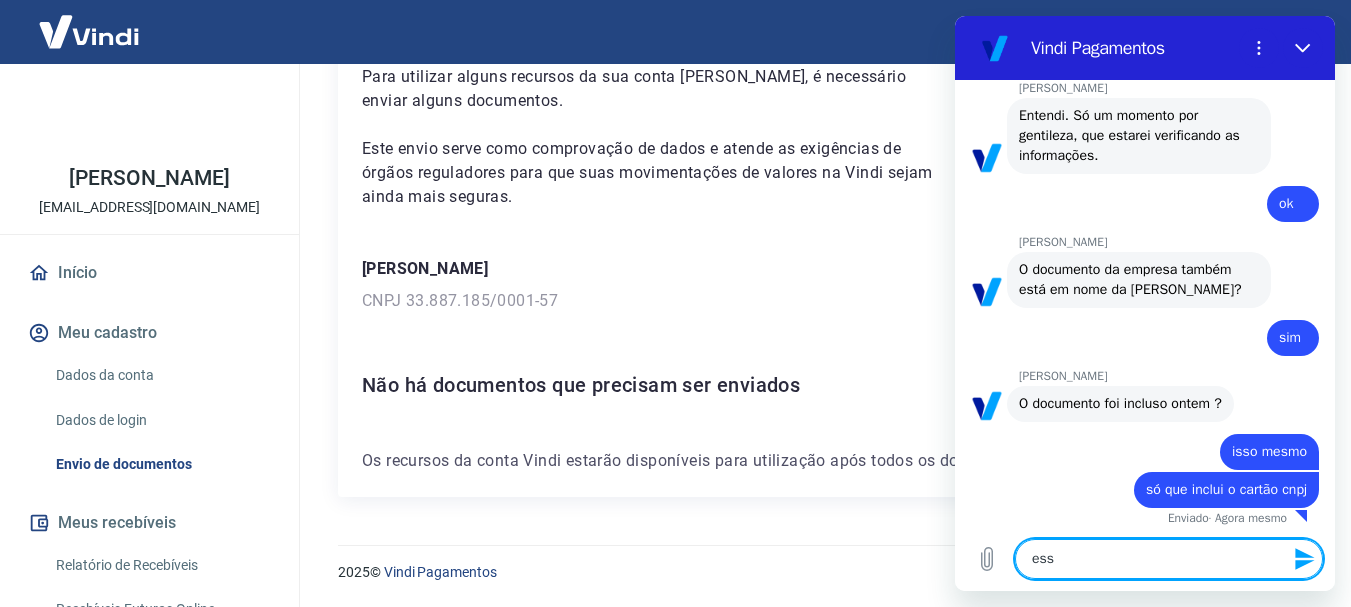 scroll, scrollTop: 1658, scrollLeft: 0, axis: vertical 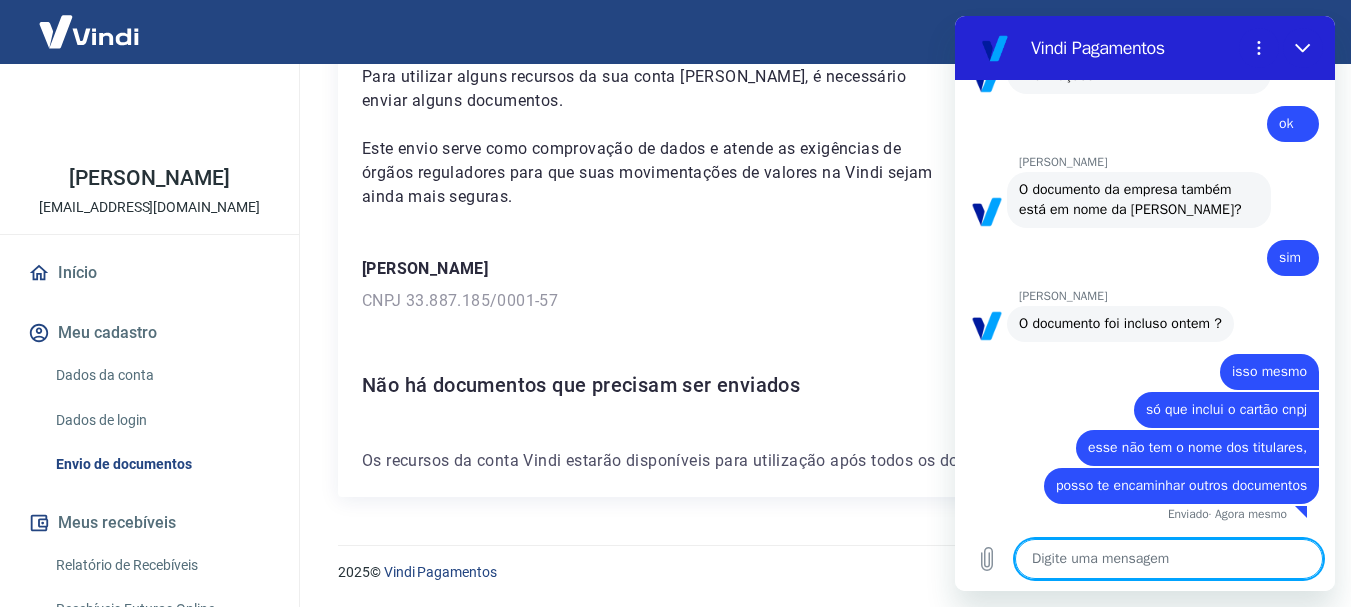 click at bounding box center (1169, 559) 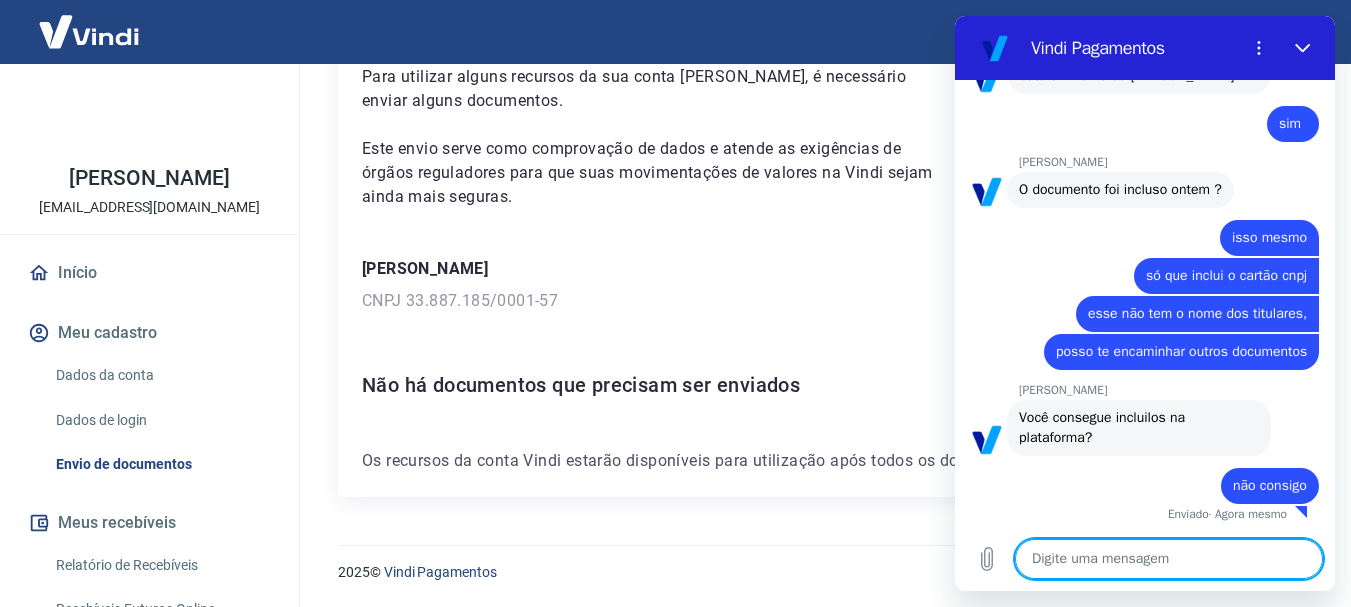 scroll, scrollTop: 1888, scrollLeft: 0, axis: vertical 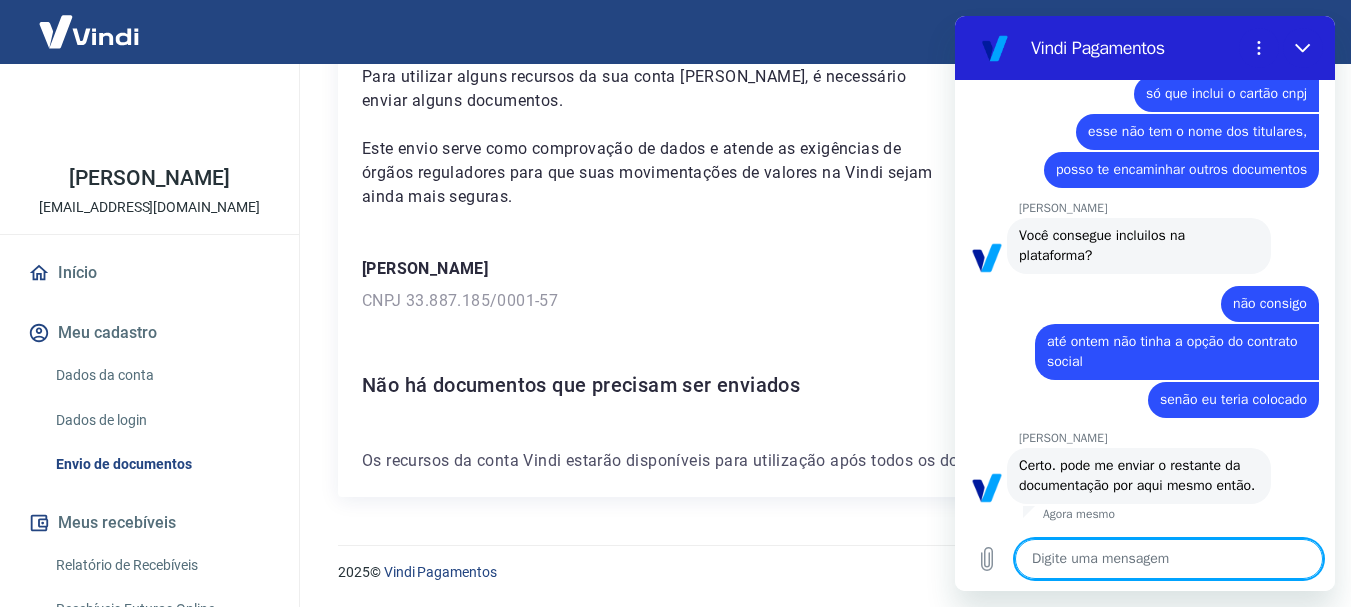 click at bounding box center [1169, 559] 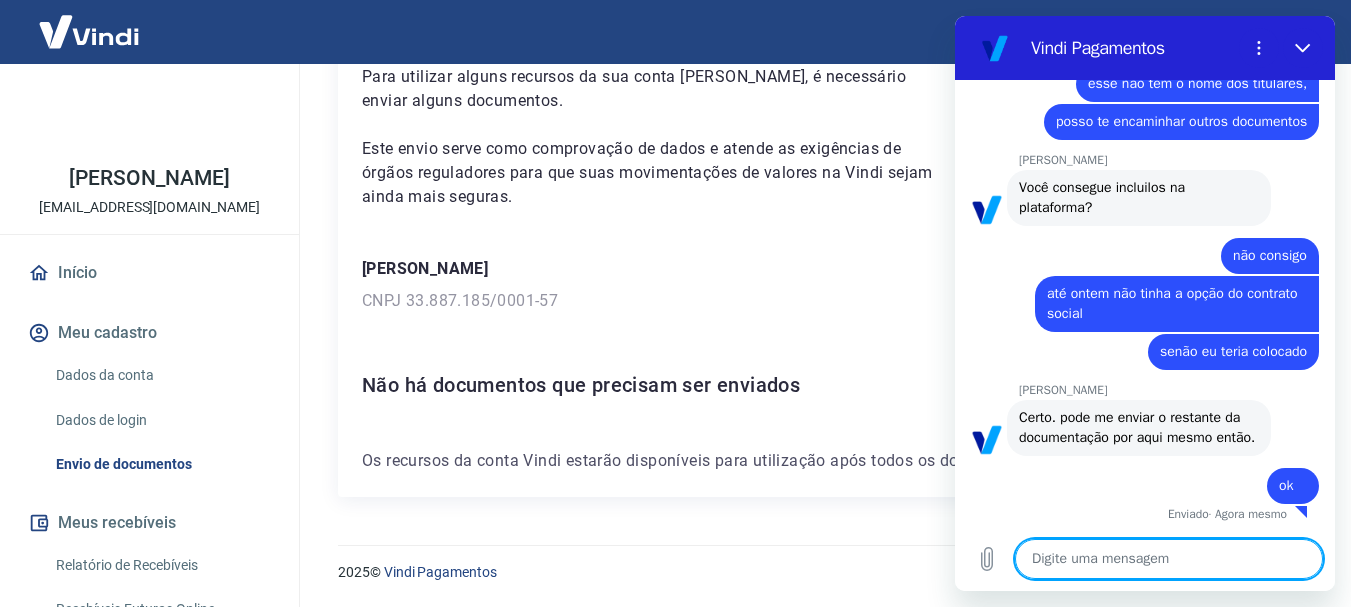 scroll, scrollTop: 2138, scrollLeft: 0, axis: vertical 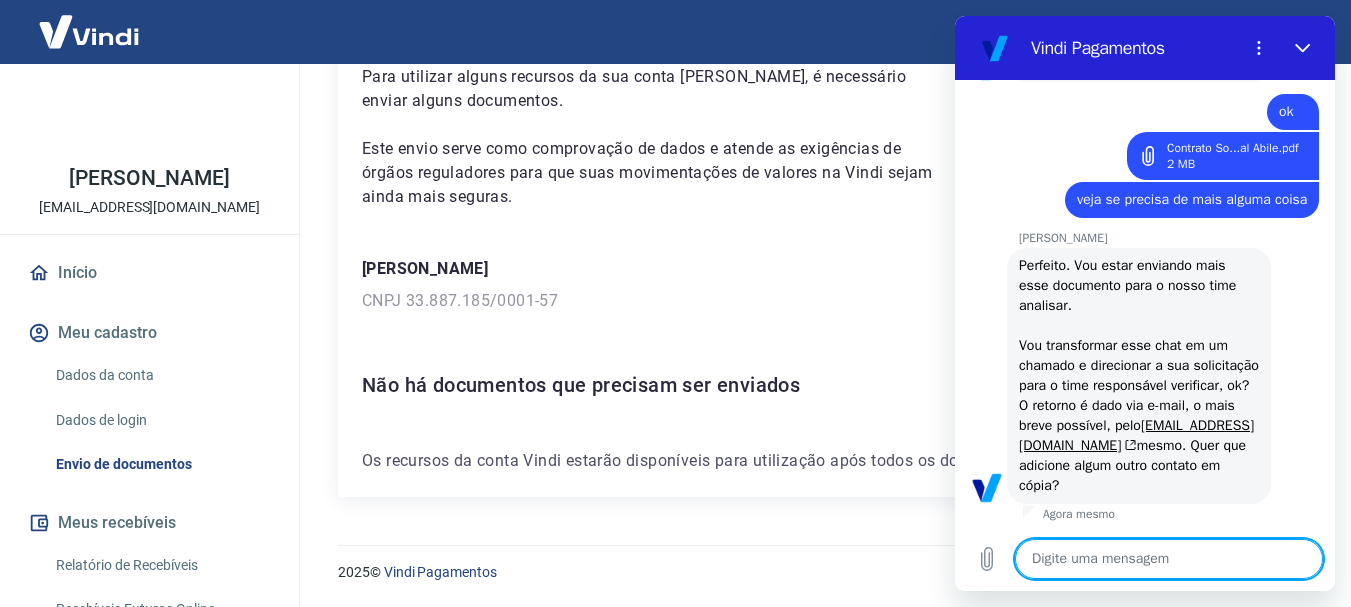 click at bounding box center (1169, 559) 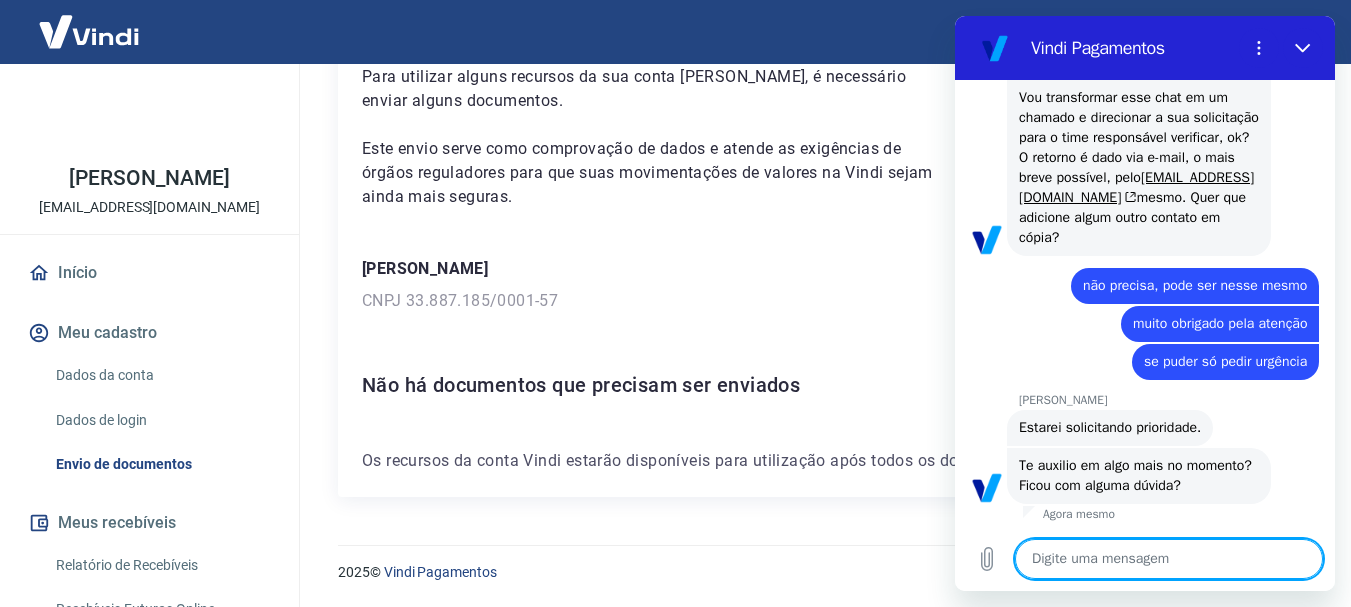 scroll, scrollTop: 2780, scrollLeft: 0, axis: vertical 